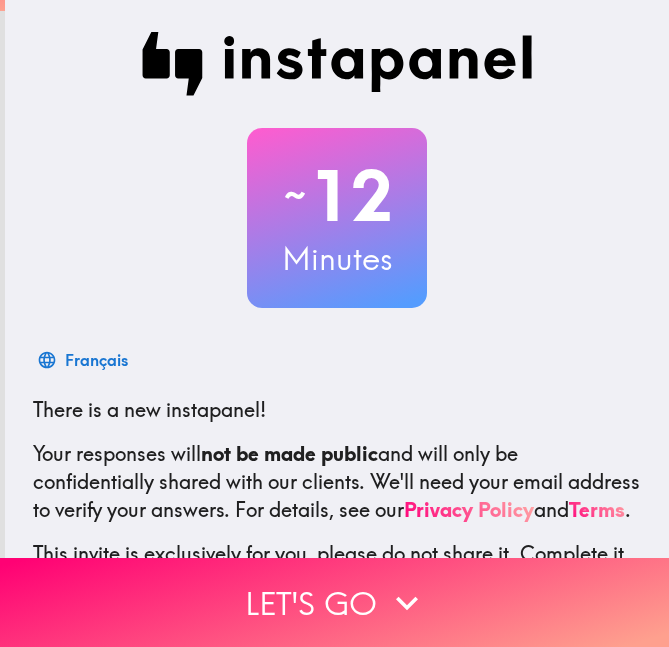 scroll, scrollTop: 0, scrollLeft: 0, axis: both 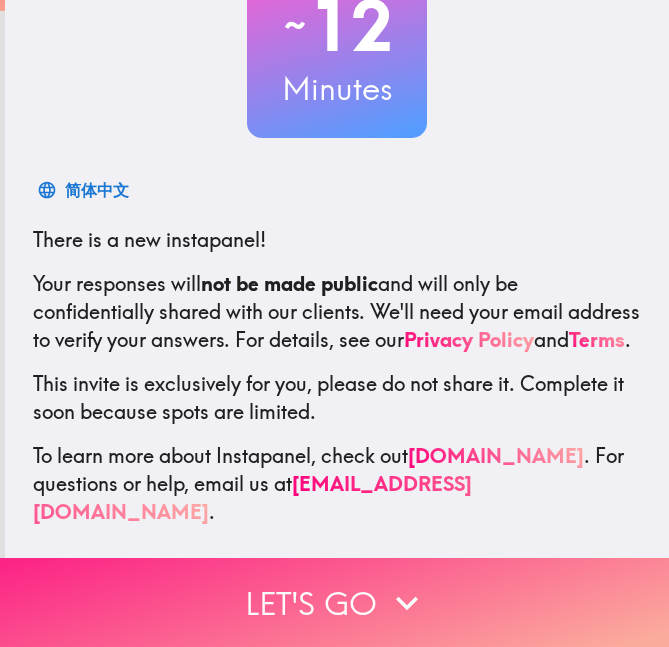 click on "Let's go" at bounding box center (334, 602) 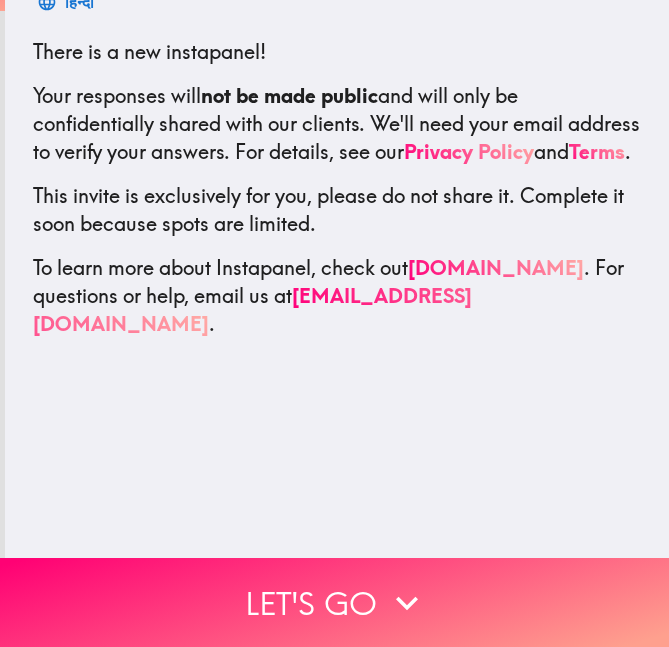 scroll, scrollTop: 0, scrollLeft: 0, axis: both 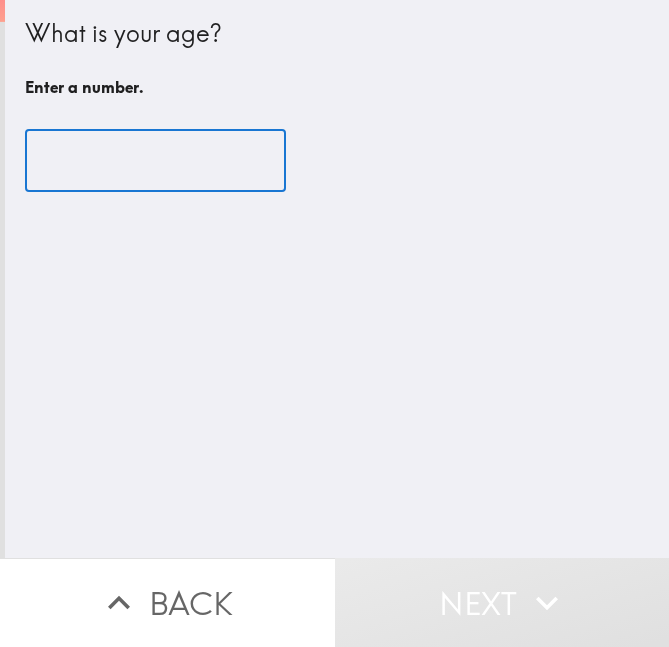 click at bounding box center (155, 161) 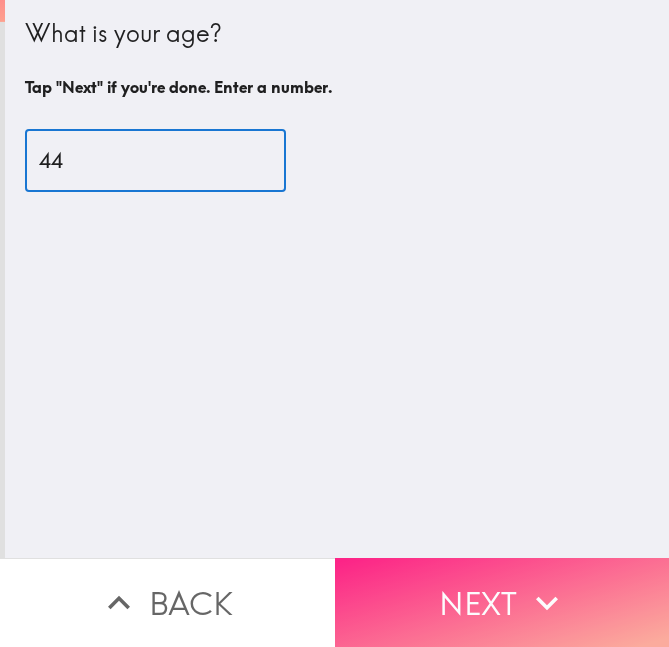 type on "44" 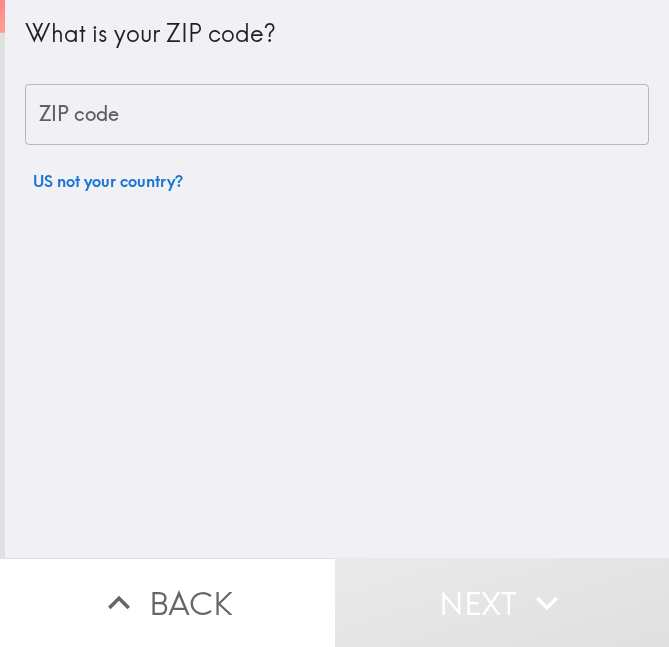click on "ZIP code" at bounding box center [337, 115] 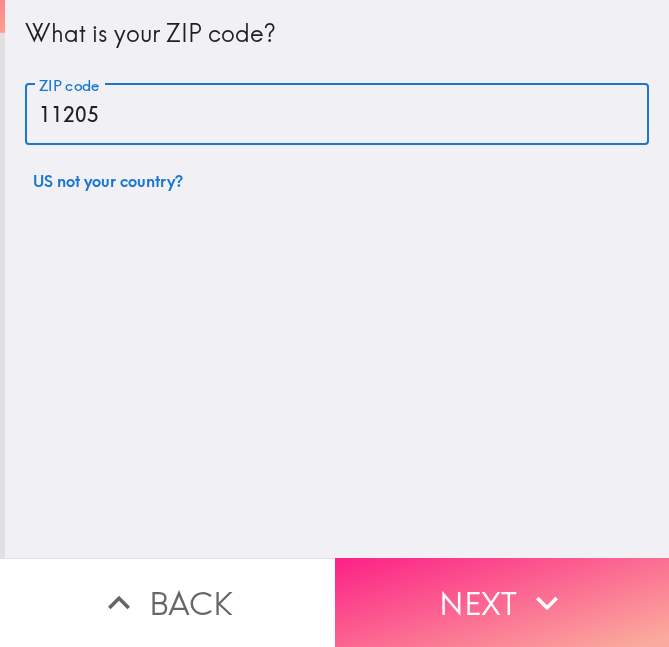 type on "11205" 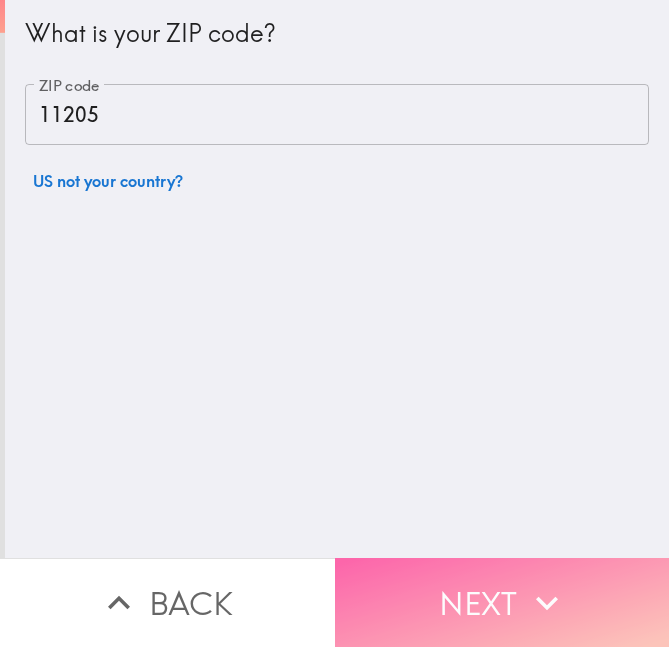 click on "Next" at bounding box center [502, 602] 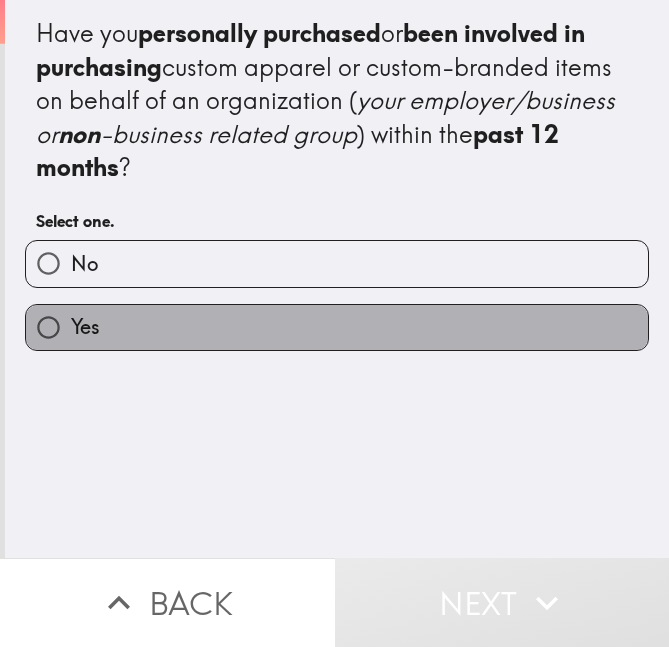 click on "Yes" at bounding box center [337, 327] 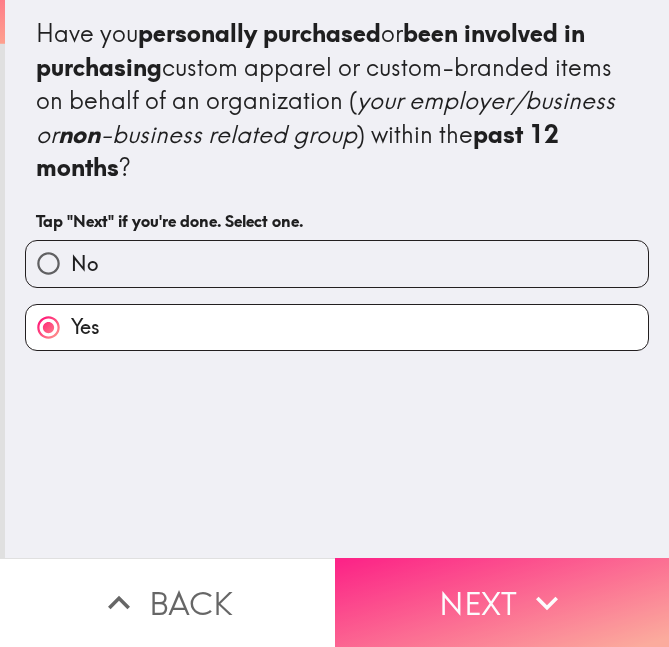 click on "Next" at bounding box center [502, 602] 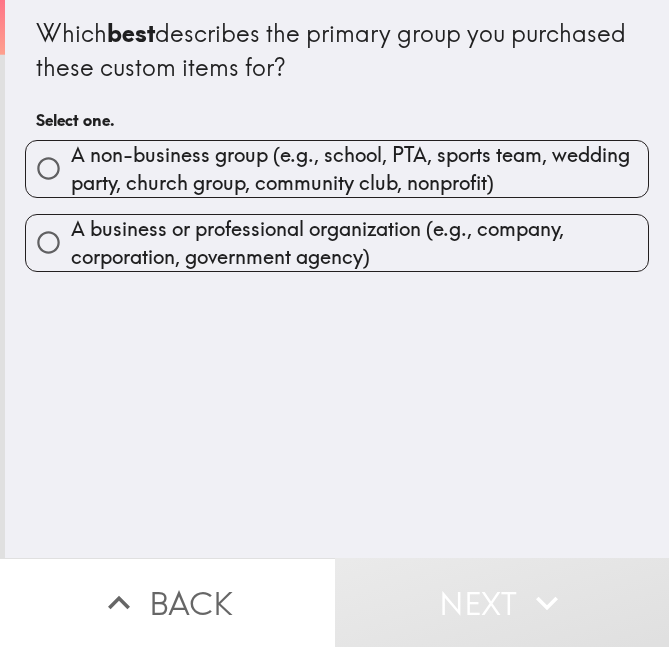 click on "A business or professional organization (e.g., company, corporation, government agency)" at bounding box center (359, 243) 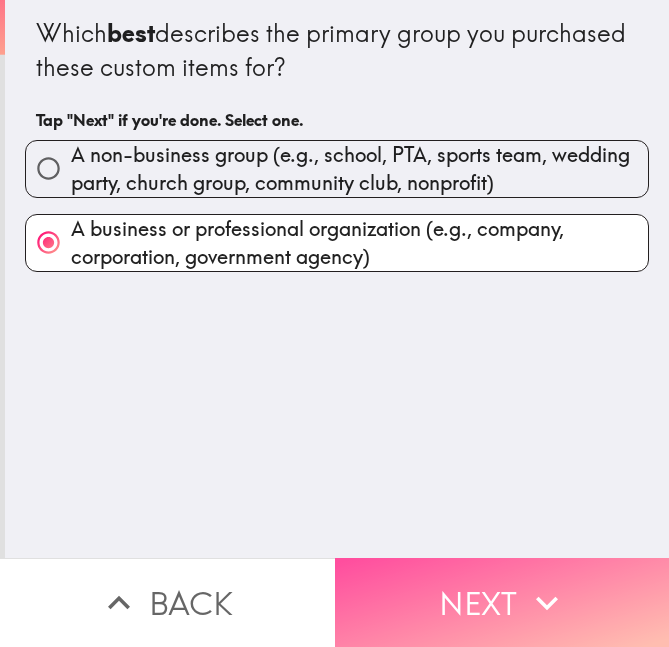 click on "Next" at bounding box center (502, 602) 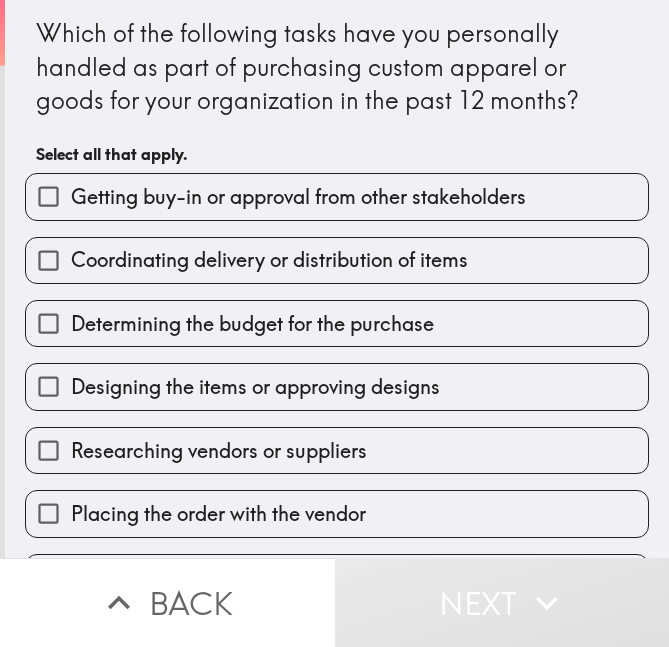 click on "Coordinating delivery or distribution of items" at bounding box center (269, 260) 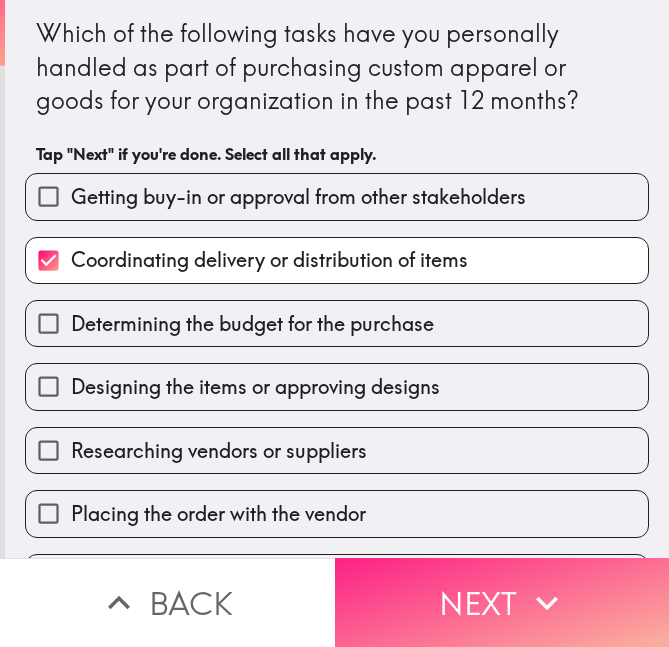 click on "Next" at bounding box center [502, 602] 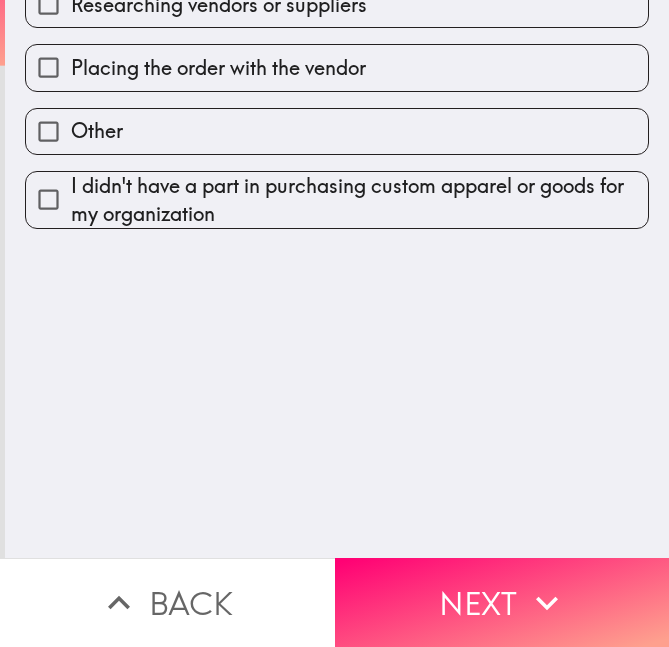 scroll, scrollTop: 0, scrollLeft: 0, axis: both 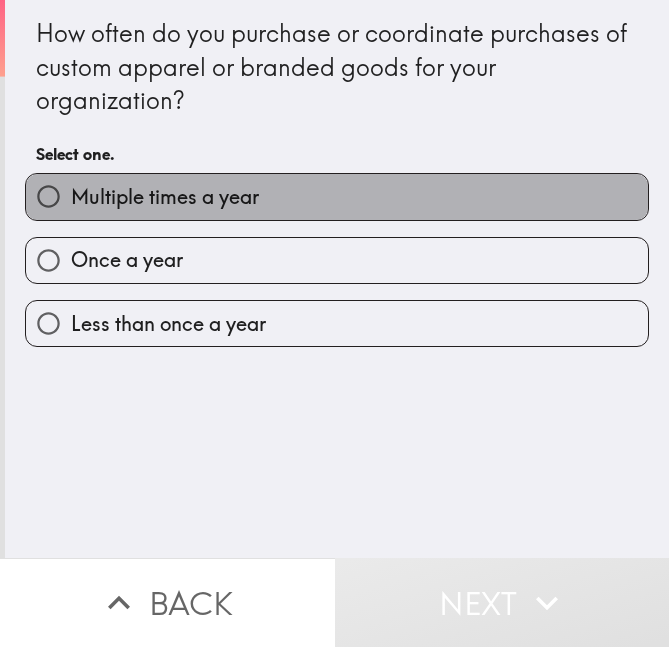 click on "Multiple times a year" at bounding box center [337, 196] 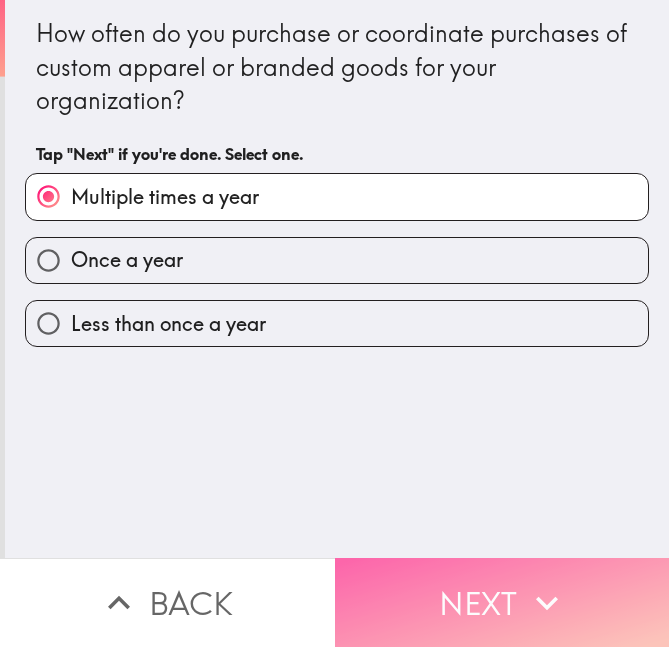 click on "Next" at bounding box center (502, 602) 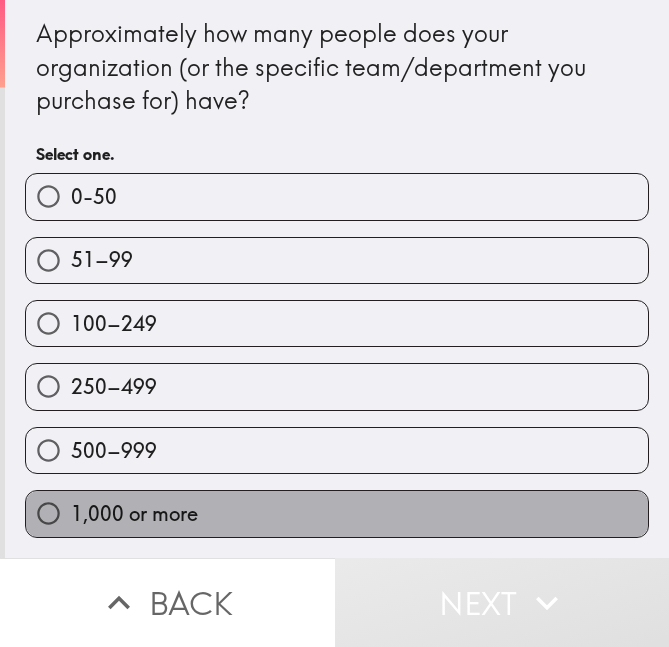 click on "1,000 or more" at bounding box center (134, 514) 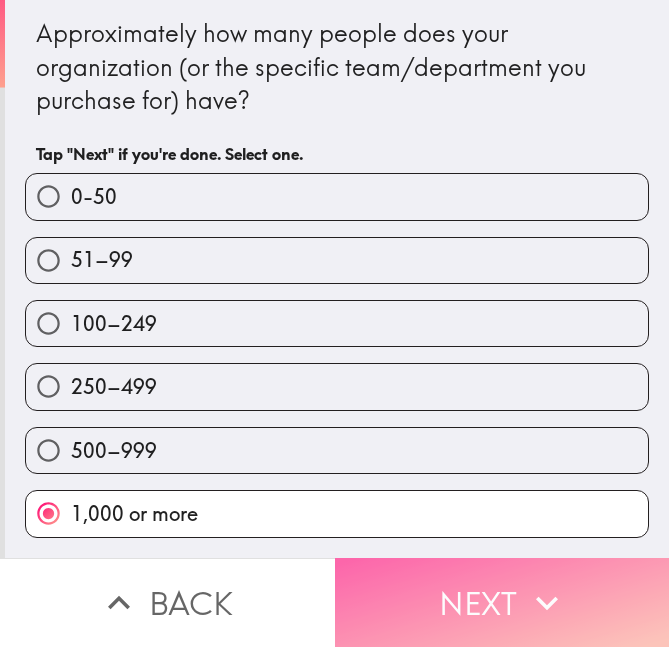 click on "Next" at bounding box center (502, 602) 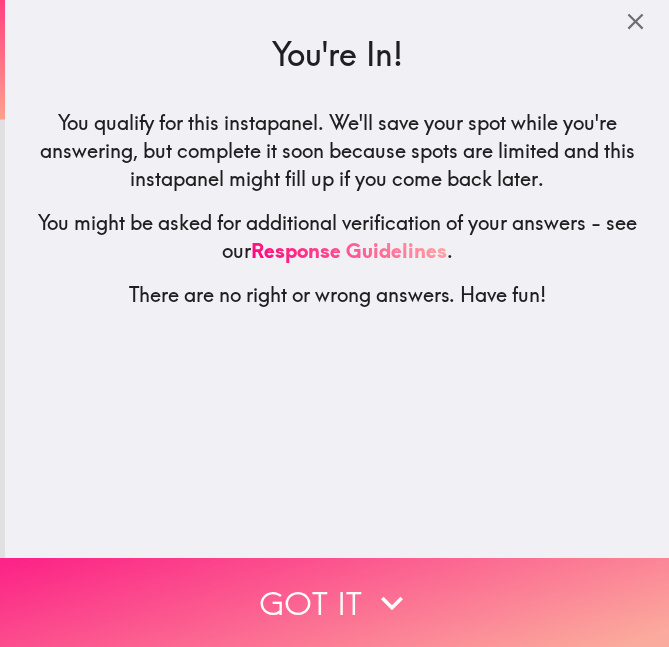 click on "Got it" at bounding box center [334, 602] 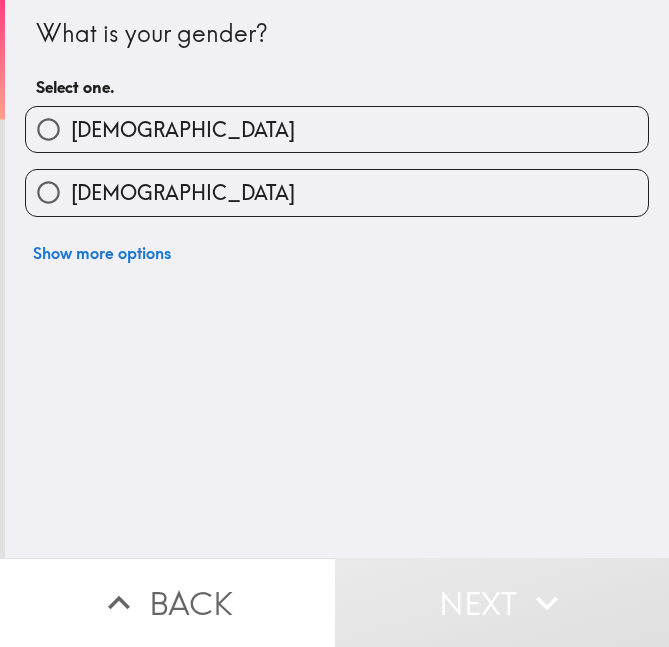 click on "[DEMOGRAPHIC_DATA]" at bounding box center (337, 129) 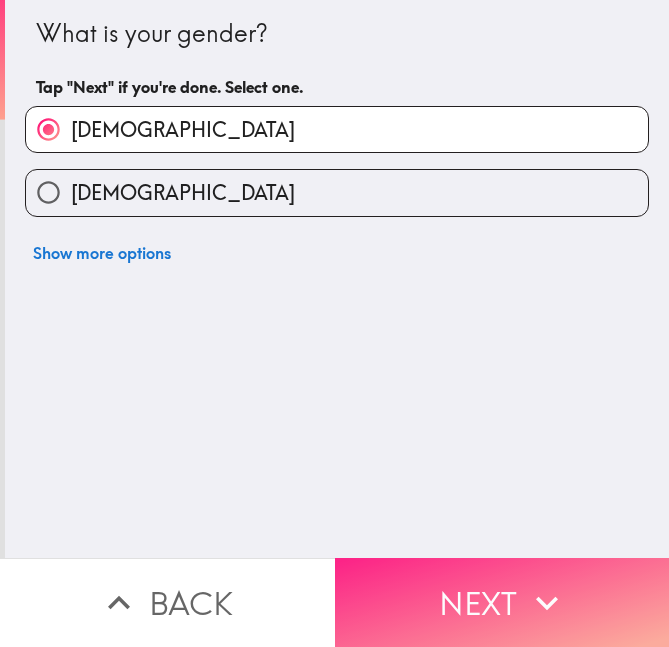 click on "Next" at bounding box center [502, 602] 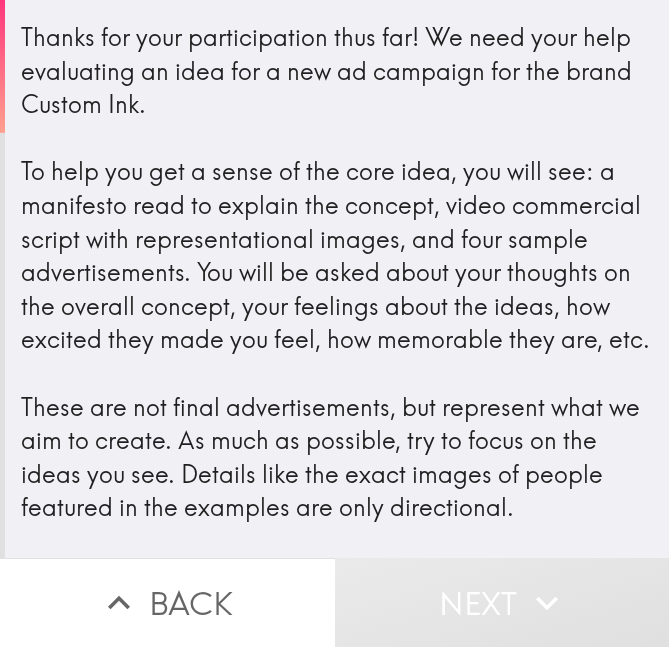 scroll, scrollTop: 61, scrollLeft: 0, axis: vertical 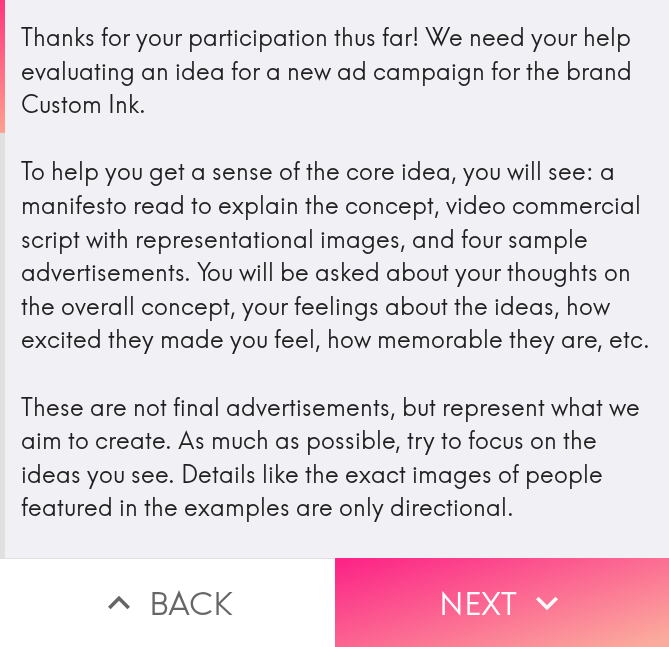 click on "Next" at bounding box center (502, 602) 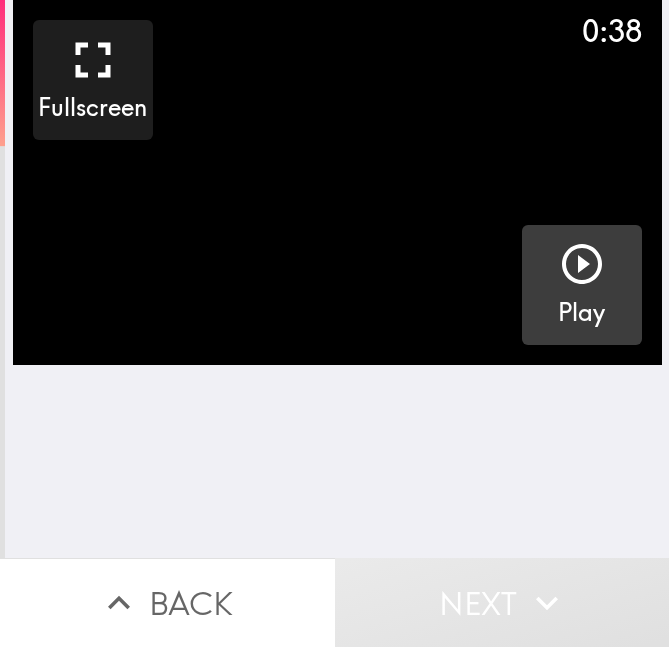 click 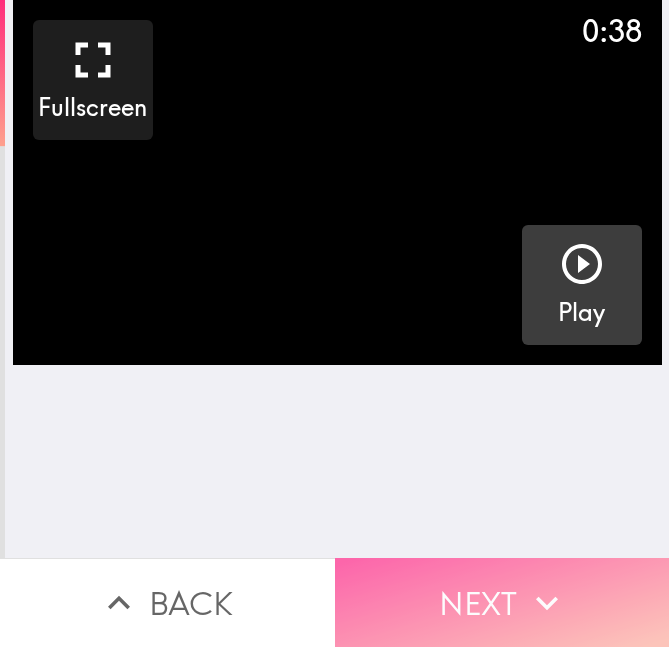 click on "Next" at bounding box center (502, 602) 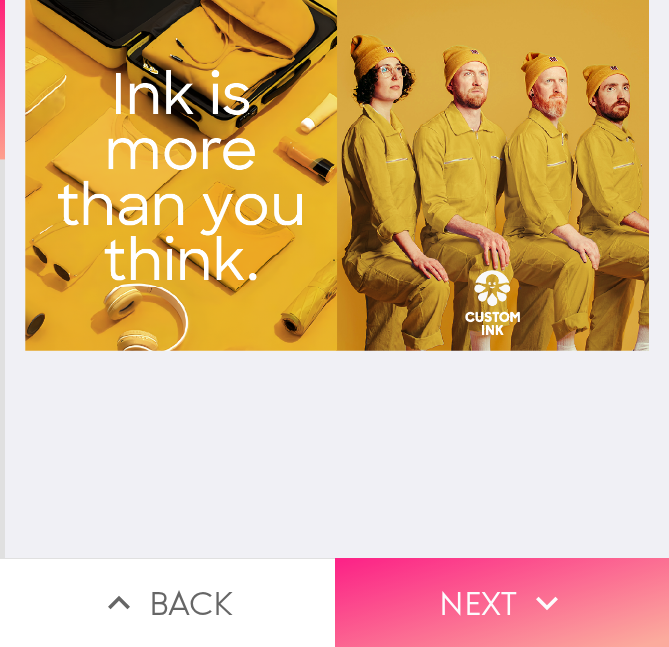 click on "Next" at bounding box center (502, 602) 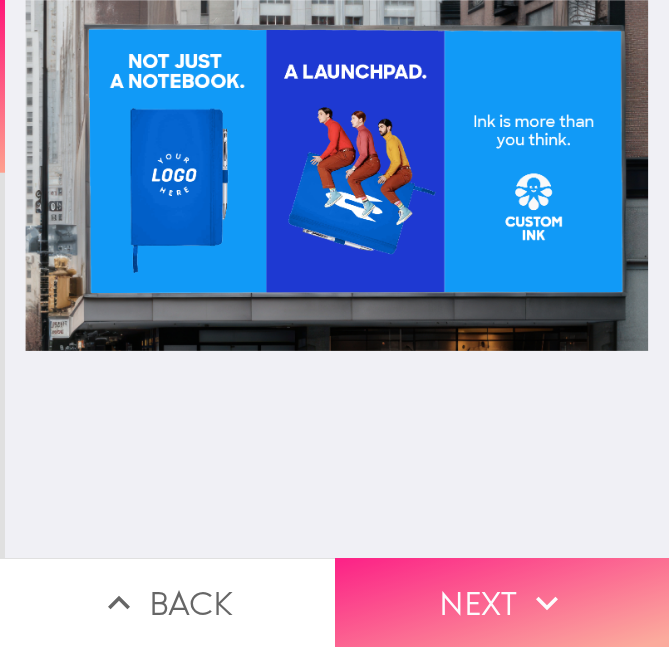 click on "Next" at bounding box center [502, 602] 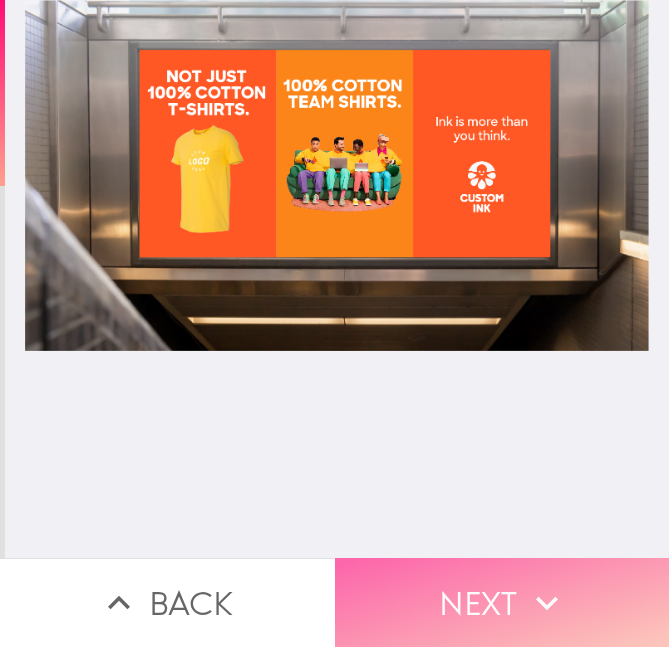 click on "Next" at bounding box center (502, 602) 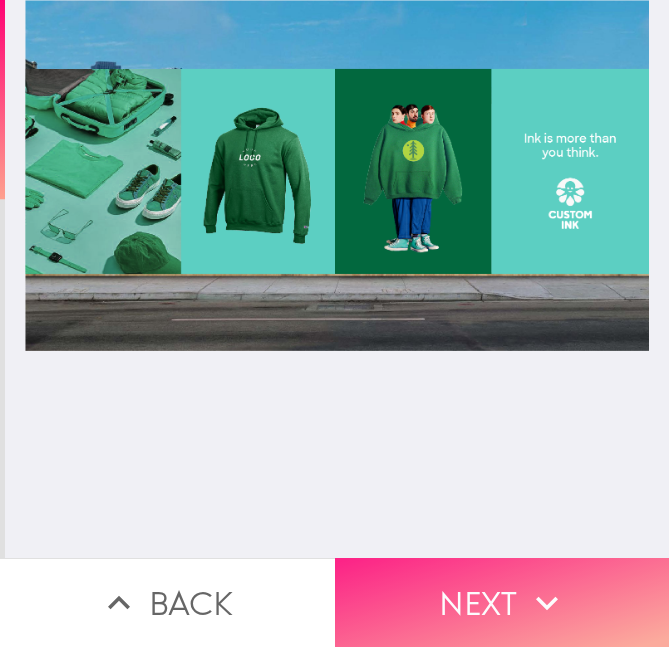 click on "Next" at bounding box center (502, 602) 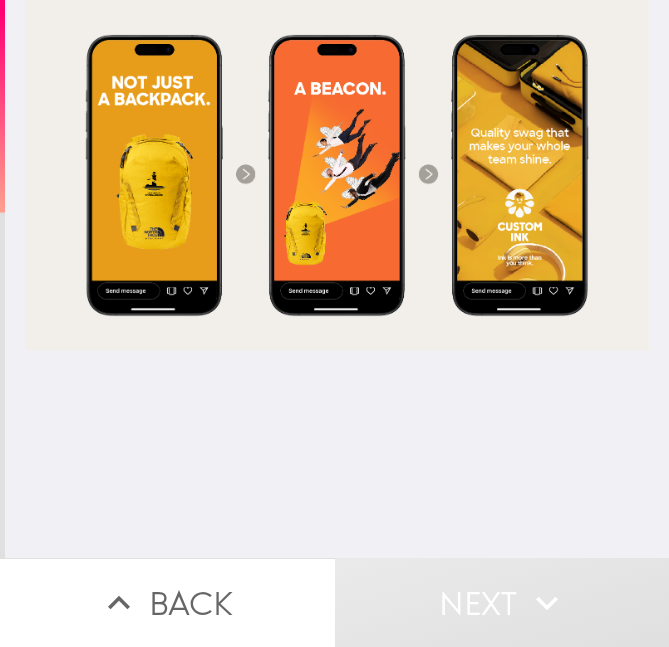 click at bounding box center [337, 279] 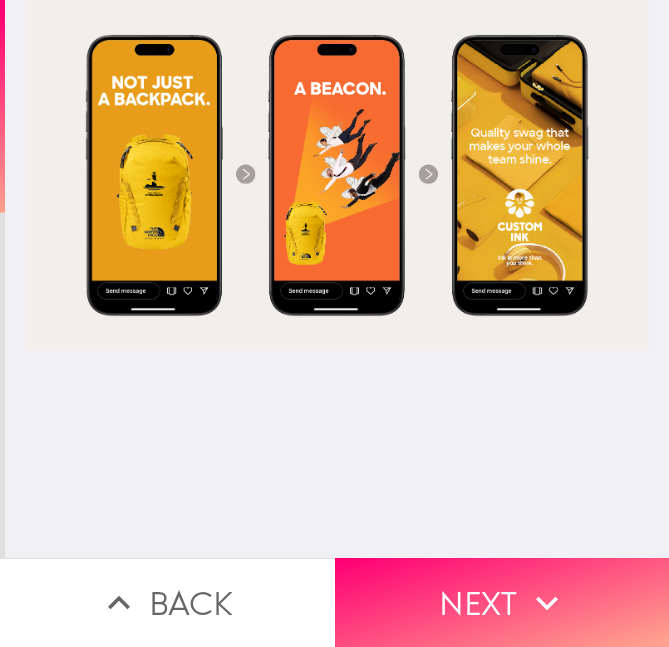 click at bounding box center [337, 279] 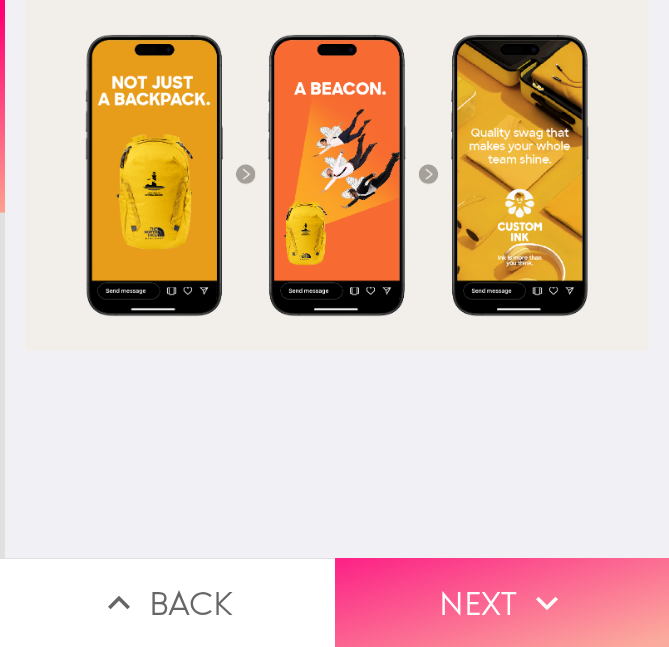 drag, startPoint x: 407, startPoint y: 539, endPoint x: 402, endPoint y: 557, distance: 18.681541 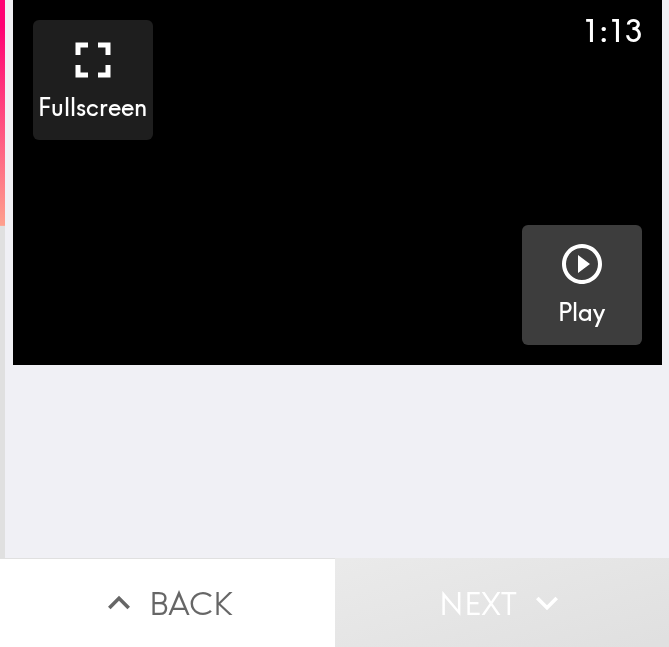 click 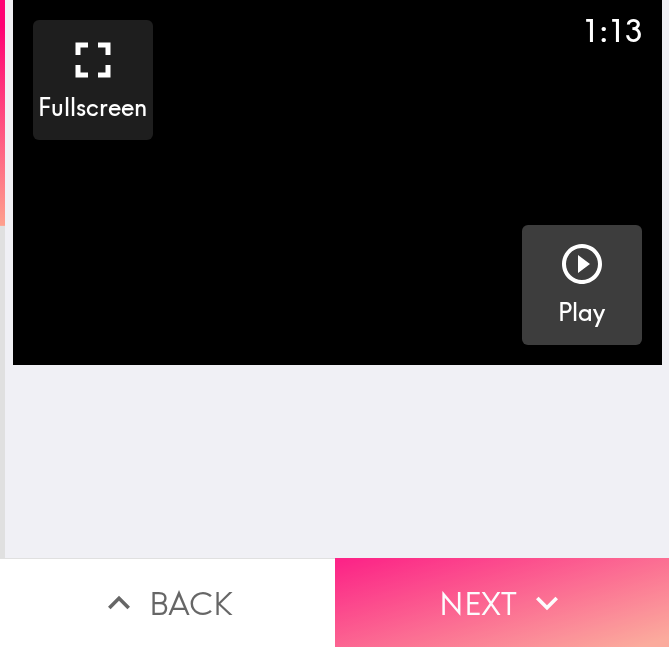 click on "Next" at bounding box center (502, 602) 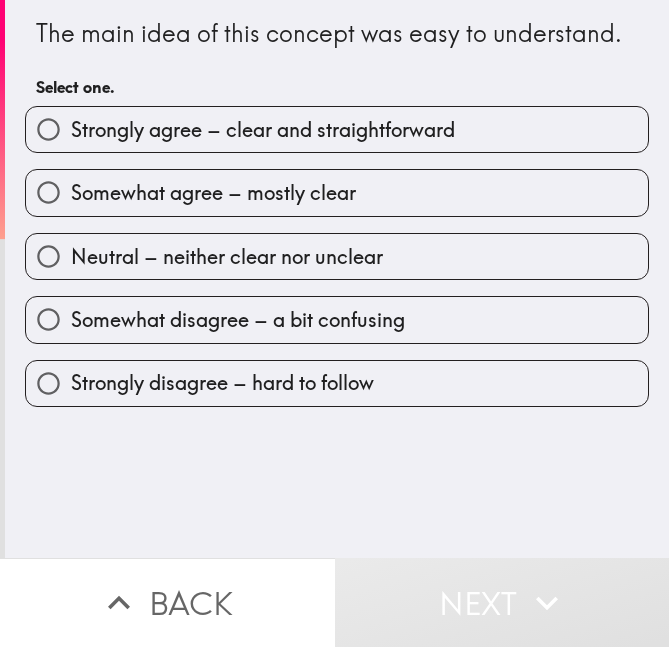 click on "Neutral – neither clear nor unclear" at bounding box center (329, 248) 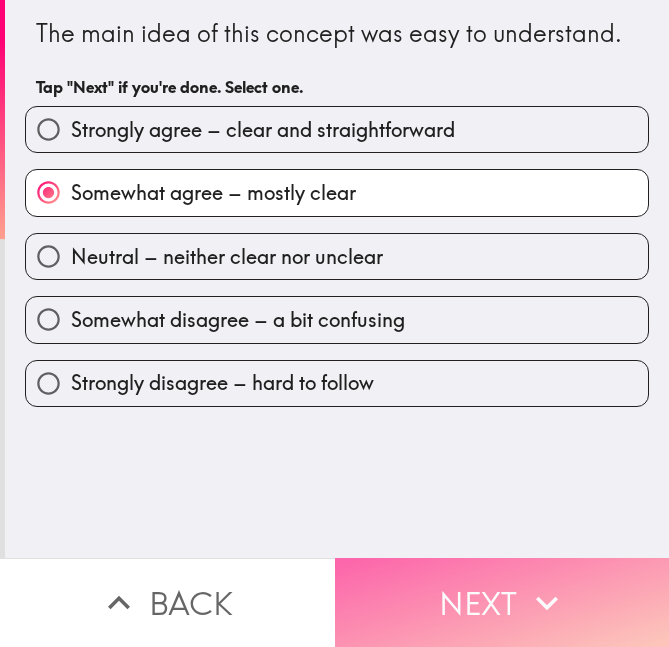 click on "Next" at bounding box center [502, 602] 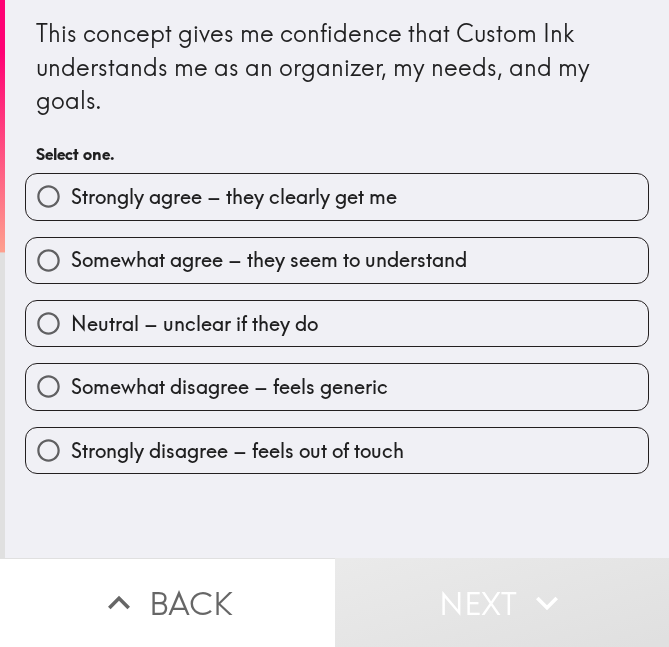 click on "Somewhat agree – they seem to understand" at bounding box center [337, 260] 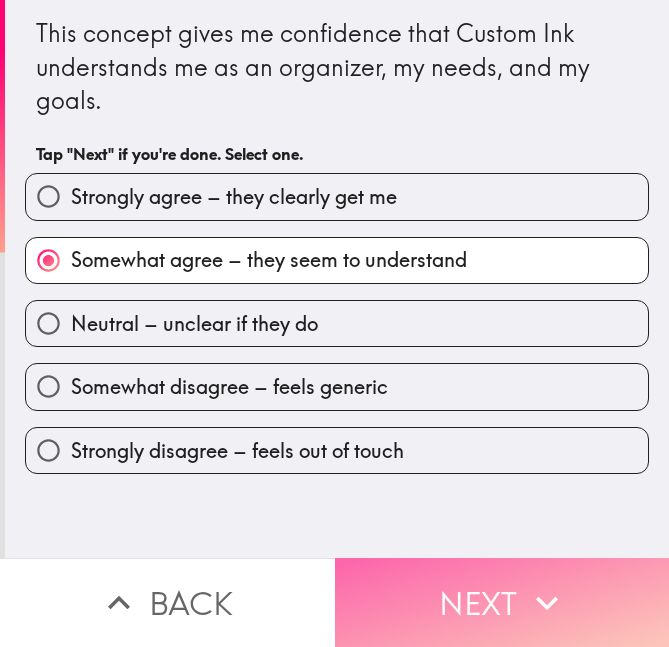 click on "Next" at bounding box center [502, 602] 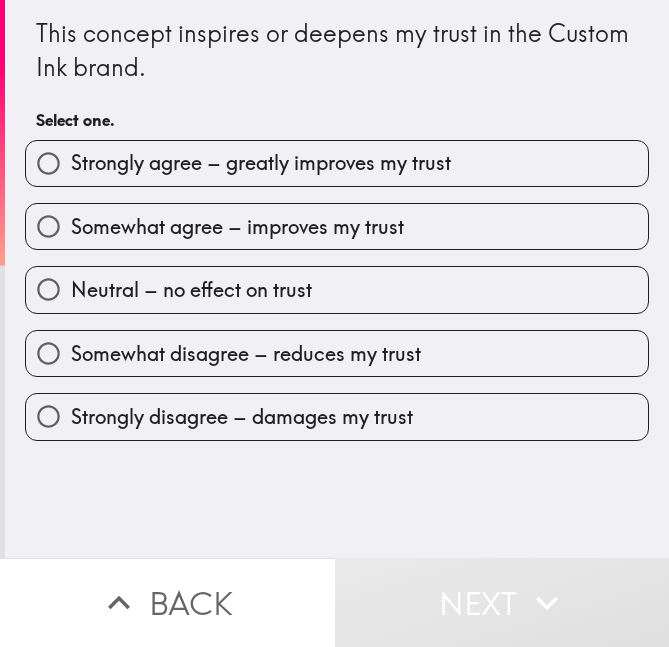 drag, startPoint x: 298, startPoint y: 175, endPoint x: 284, endPoint y: 218, distance: 45.221676 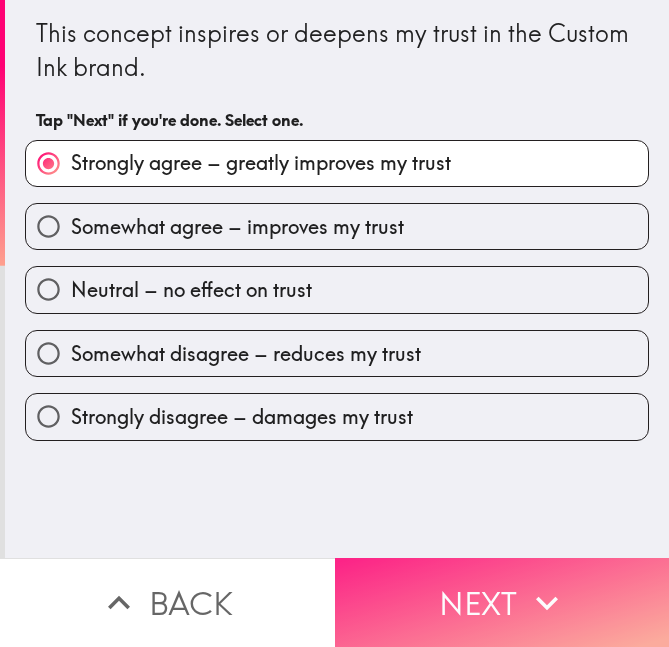 click on "Next" at bounding box center (502, 602) 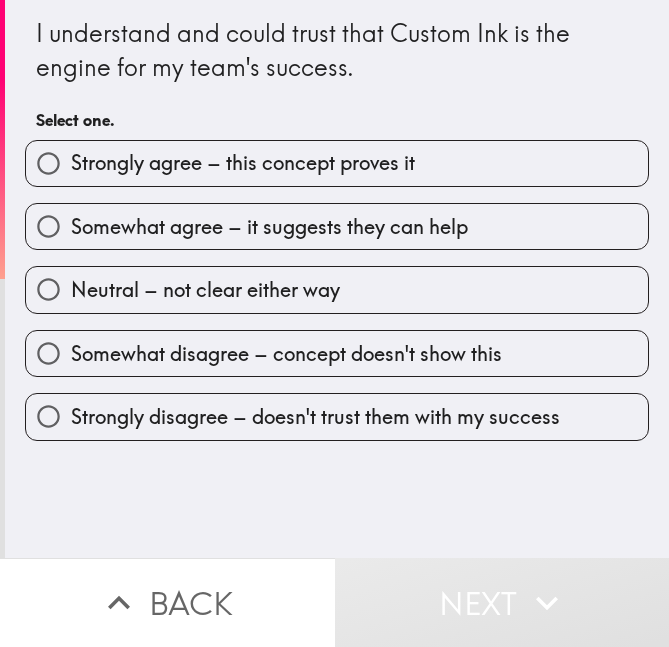click on "Somewhat agree – it suggests they can help" at bounding box center [269, 227] 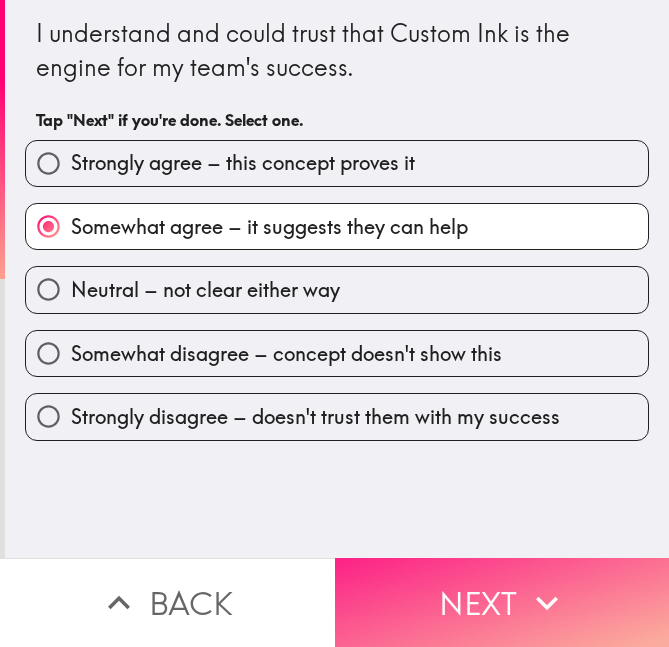 click on "Next" at bounding box center (502, 602) 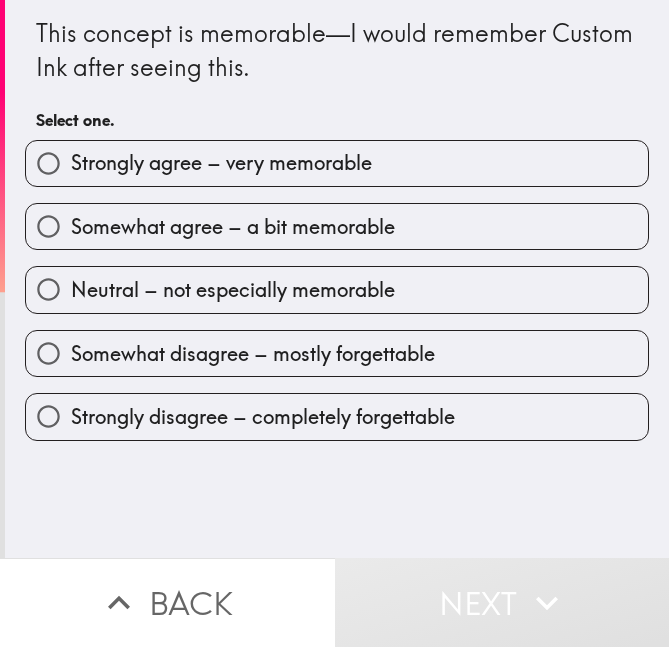 click on "Somewhat agree – a bit memorable" at bounding box center [233, 227] 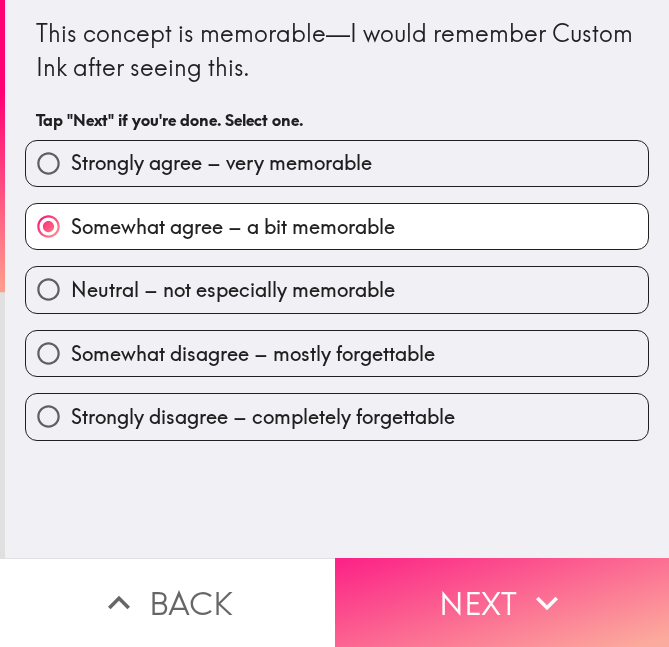 click on "Next" at bounding box center [502, 602] 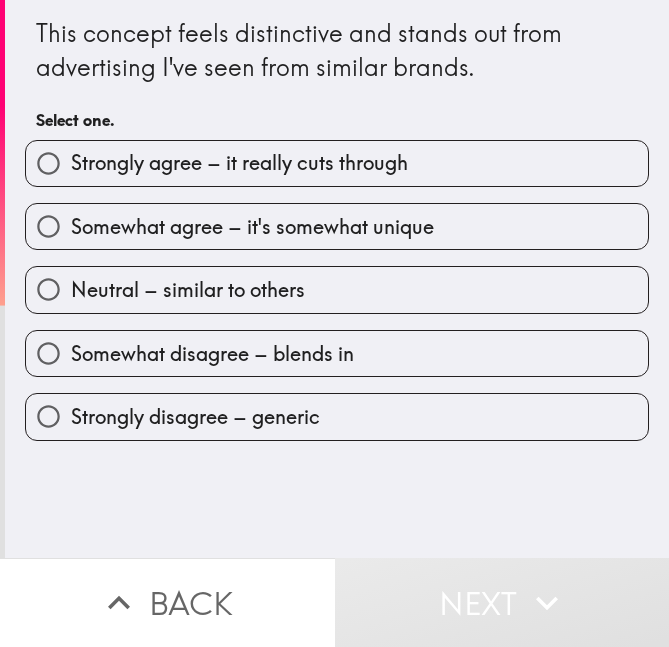 click on "Somewhat agree – it's somewhat unique" at bounding box center (252, 227) 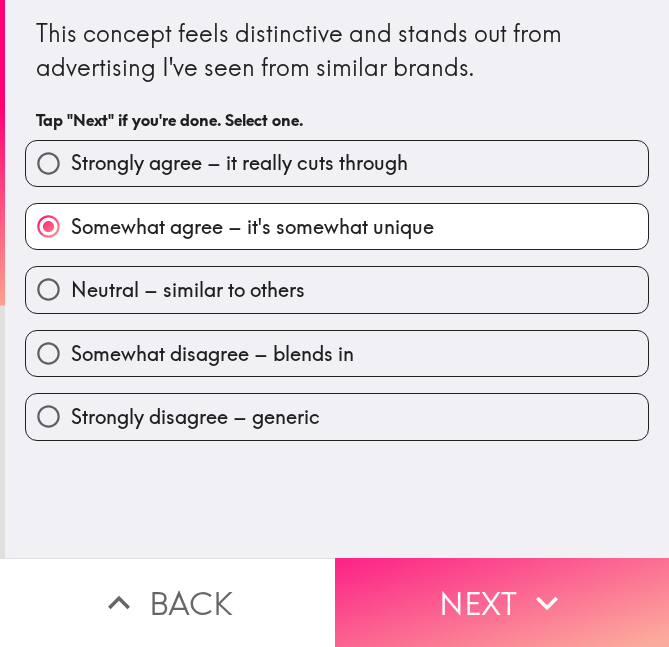 click on "Next" at bounding box center (502, 602) 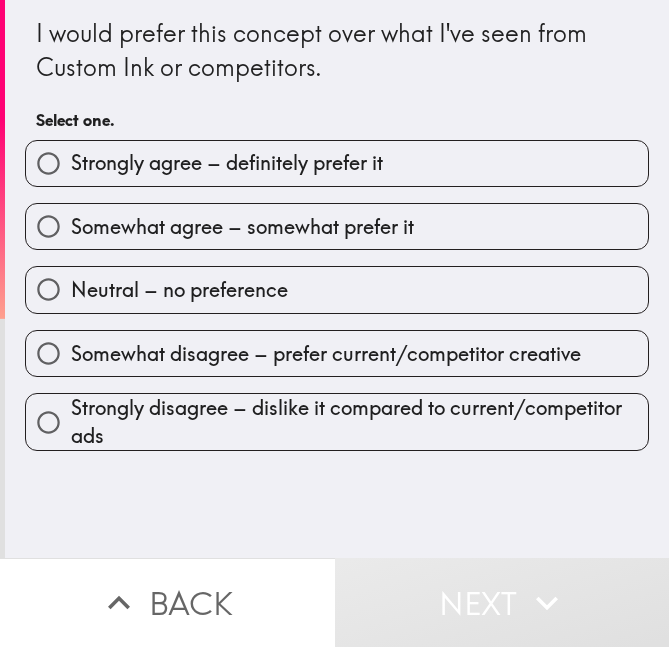 click on "Somewhat agree – somewhat prefer it" at bounding box center [242, 227] 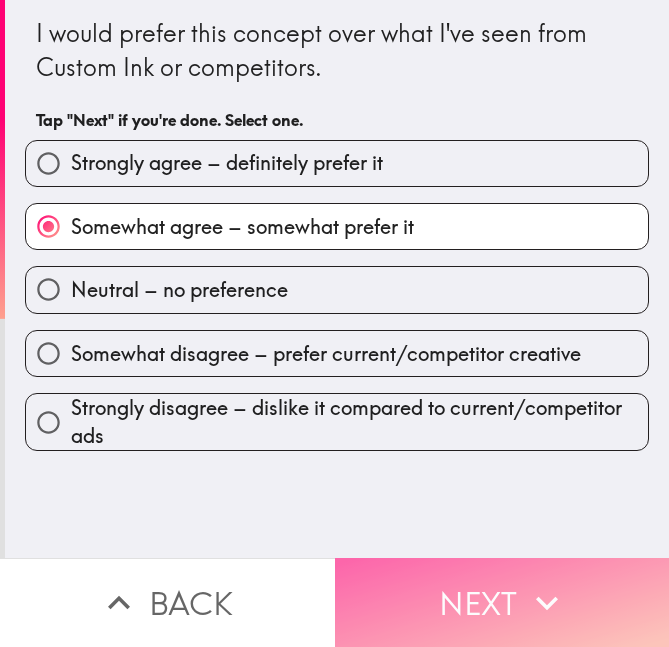 click on "Next" at bounding box center [502, 602] 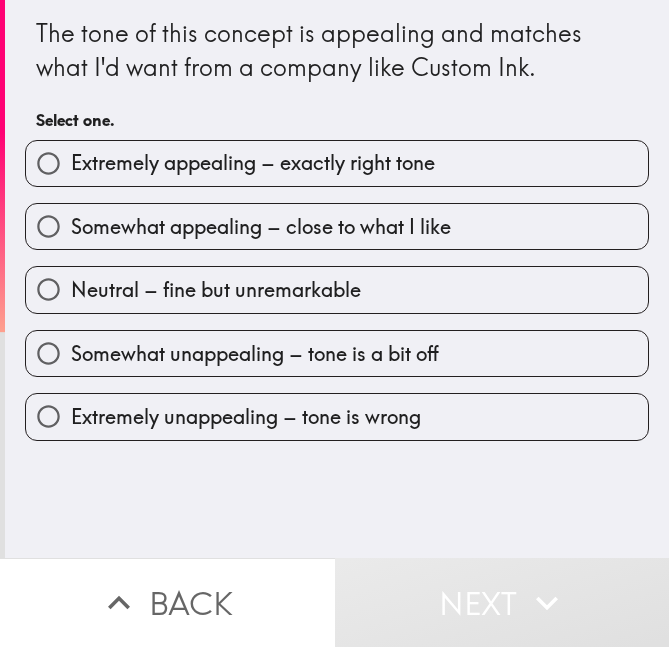 click on "Extremely appealing – exactly right tone" at bounding box center (253, 163) 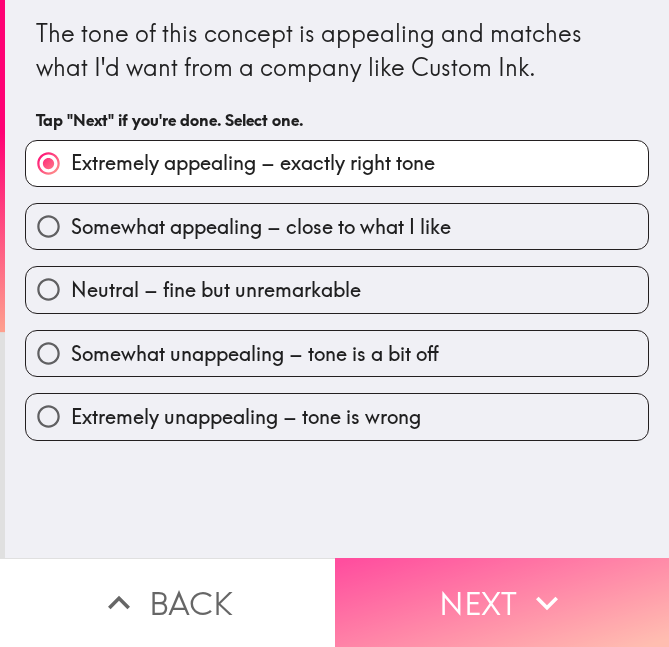 drag, startPoint x: 398, startPoint y: 570, endPoint x: 136, endPoint y: 454, distance: 286.53098 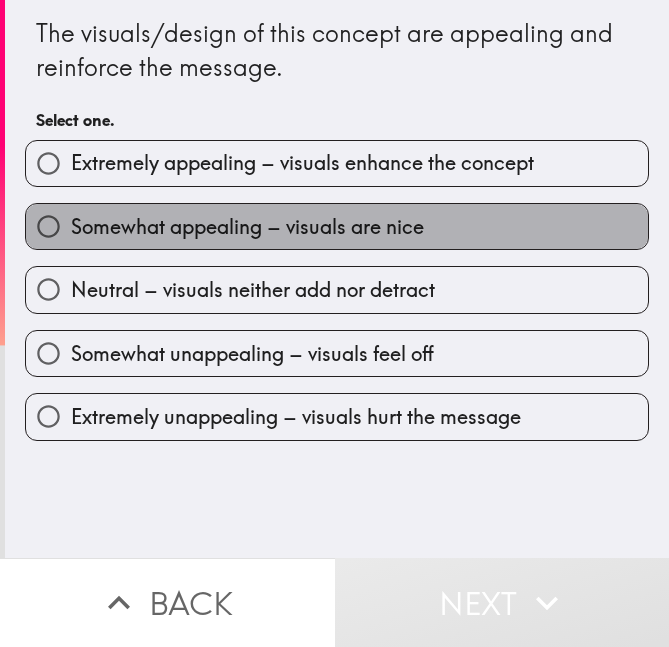 click on "Somewhat appealing – visuals are nice" at bounding box center (247, 227) 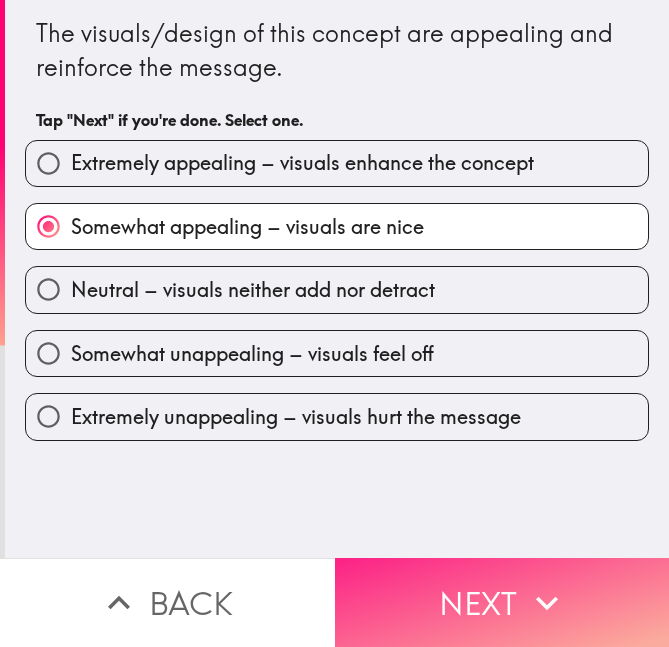 click on "Next" at bounding box center [502, 602] 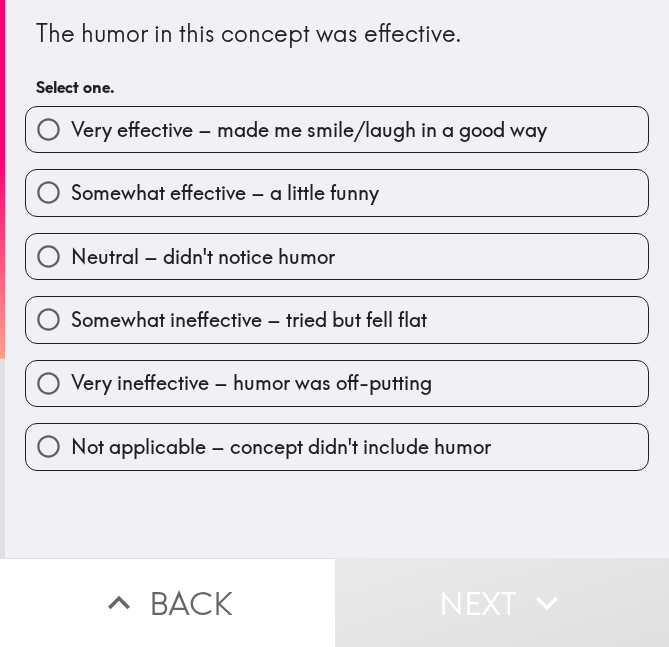 click on "Very effective – made me smile/laugh in a good way" at bounding box center [309, 130] 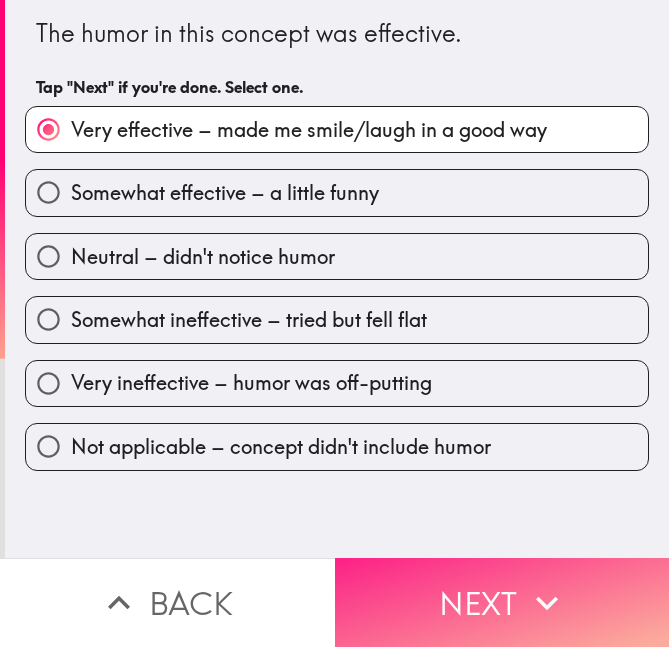 drag, startPoint x: 384, startPoint y: 605, endPoint x: 347, endPoint y: 564, distance: 55.226807 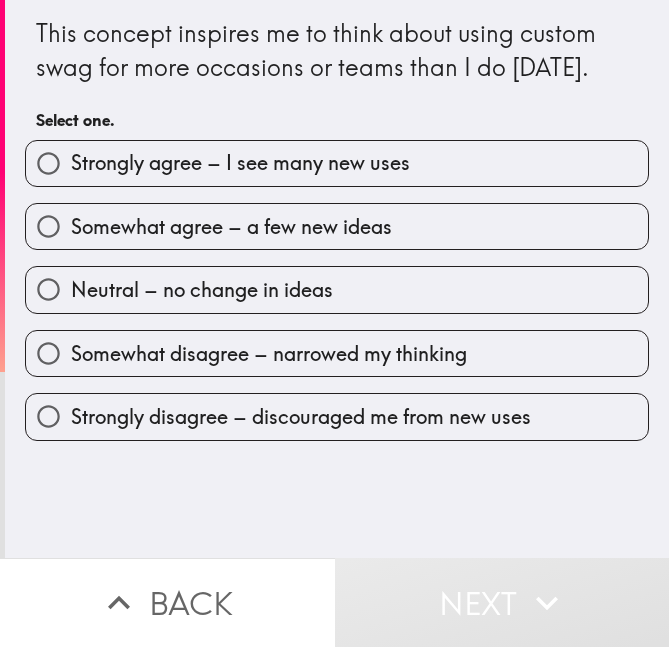 click on "Somewhat agree – a few new ideas" at bounding box center (337, 226) 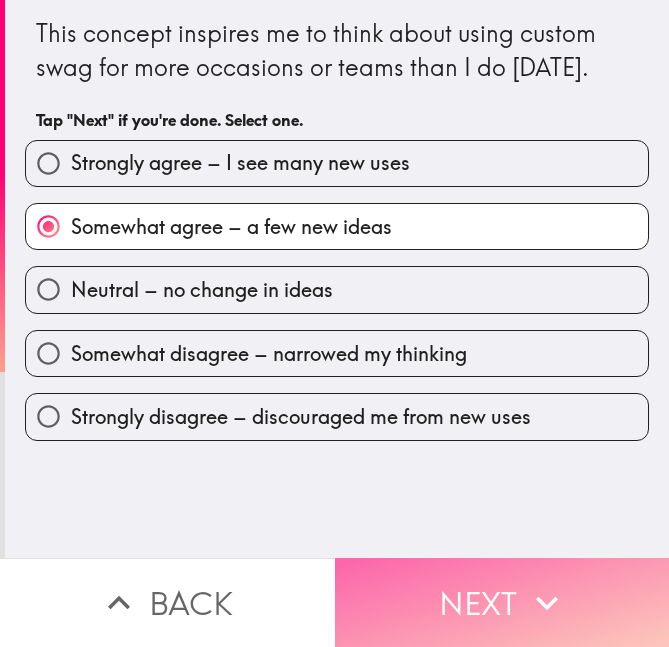 drag, startPoint x: 464, startPoint y: 581, endPoint x: 449, endPoint y: 572, distance: 17.492855 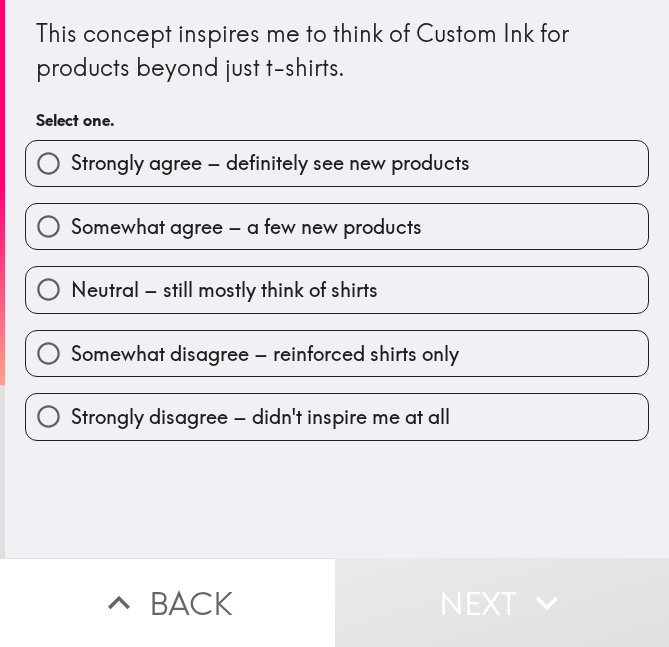 drag, startPoint x: 283, startPoint y: 233, endPoint x: 306, endPoint y: 278, distance: 50.537113 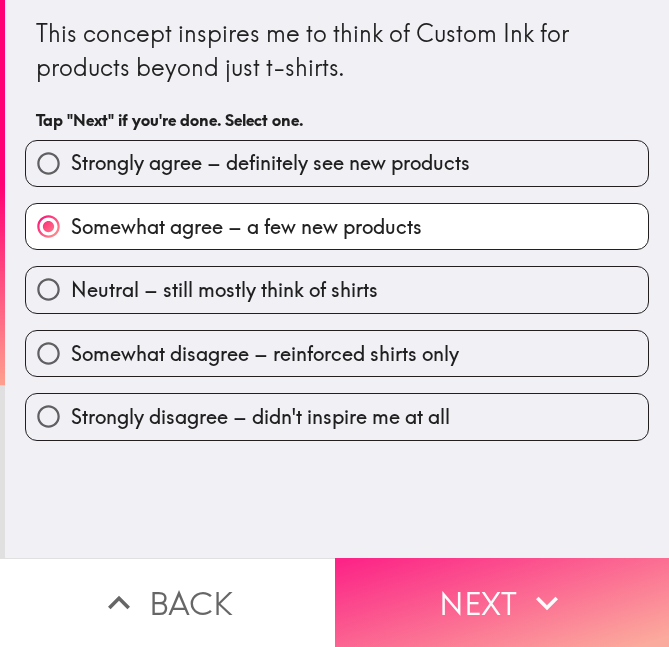 drag, startPoint x: 428, startPoint y: 590, endPoint x: 404, endPoint y: 556, distance: 41.617306 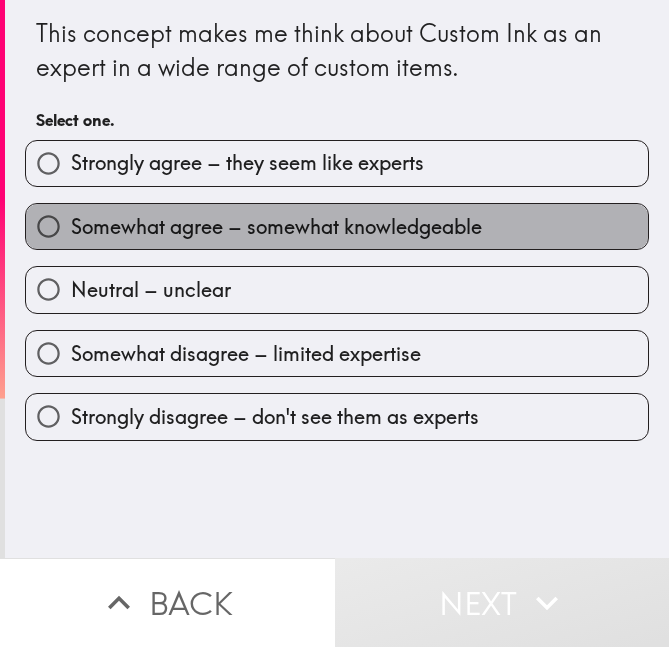 click on "Somewhat agree – somewhat knowledgeable" at bounding box center [337, 226] 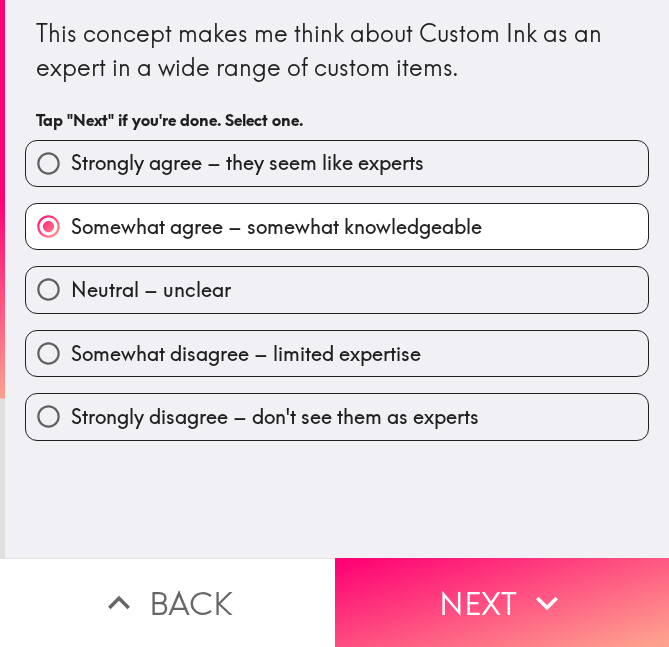 click on "This concept makes me think about Custom Ink as an expert in a wide range of custom items. Tap "Next" if you're done.   Select one. Strongly agree – they seem like experts Somewhat agree – somewhat knowledgeable Neutral – unclear Somewhat disagree – limited expertise Strongly disagree – don't see them as experts" at bounding box center (337, 279) 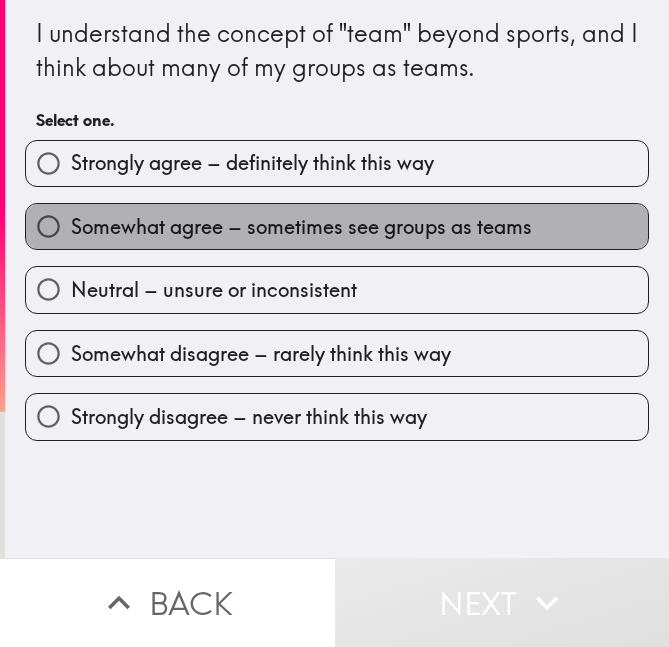 drag, startPoint x: 329, startPoint y: 220, endPoint x: 368, endPoint y: 336, distance: 122.380554 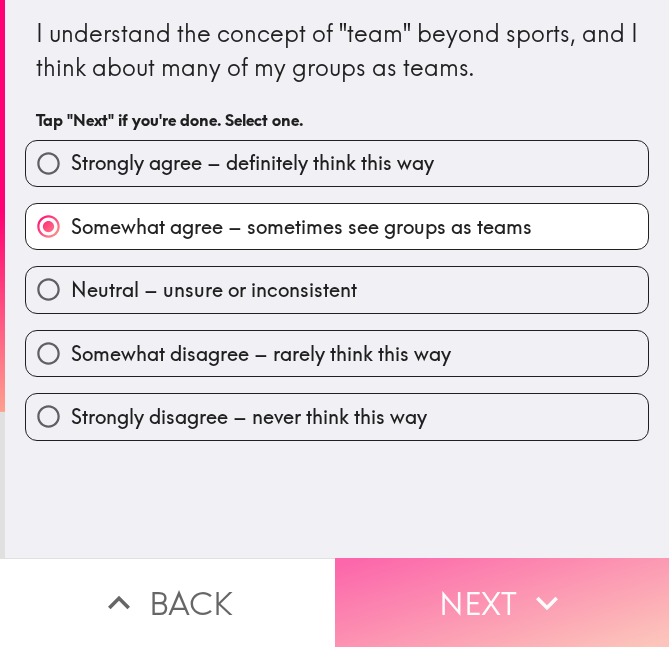 drag, startPoint x: 401, startPoint y: 593, endPoint x: 376, endPoint y: 550, distance: 49.73932 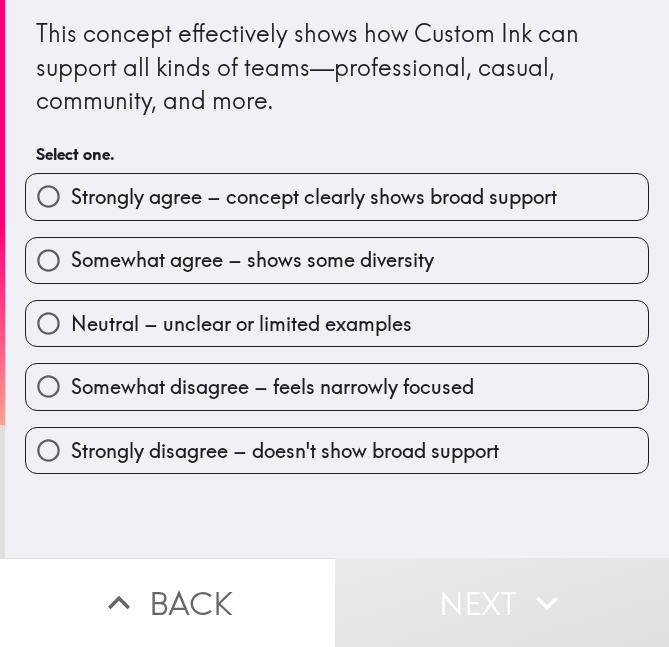 drag, startPoint x: 296, startPoint y: 195, endPoint x: 308, endPoint y: 225, distance: 32.31099 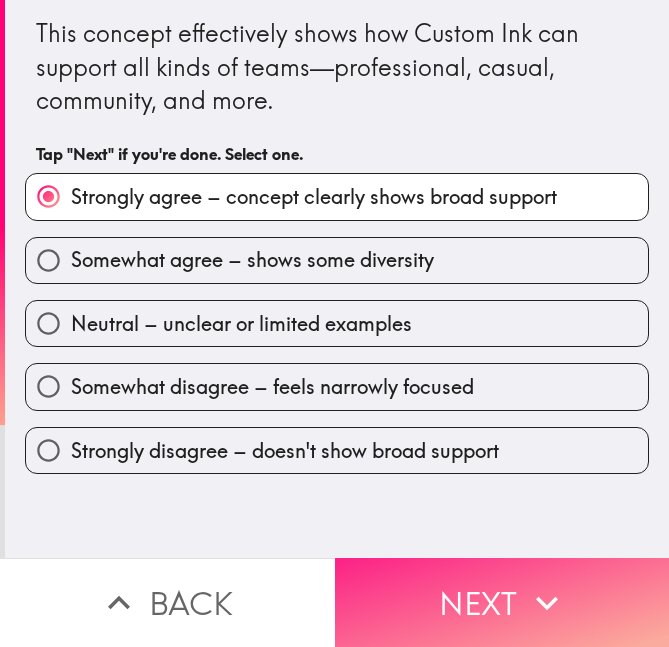 drag, startPoint x: 418, startPoint y: 600, endPoint x: 413, endPoint y: 590, distance: 11.18034 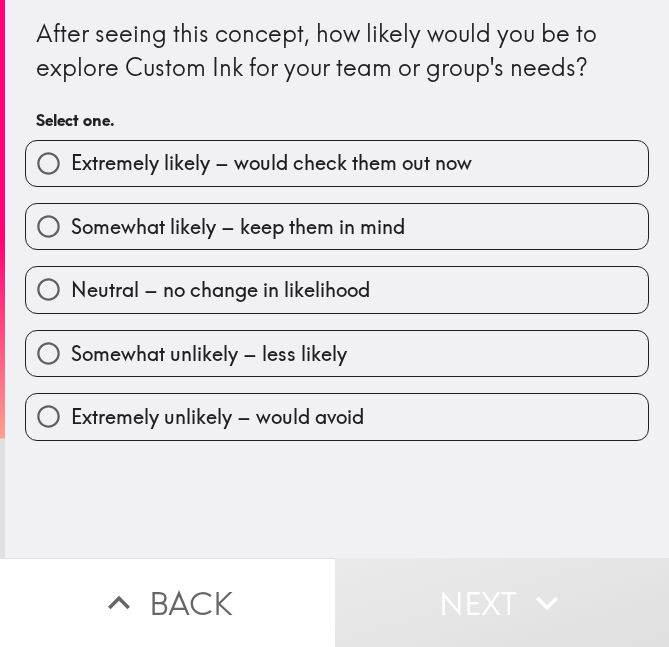 drag, startPoint x: 338, startPoint y: 230, endPoint x: 342, endPoint y: 246, distance: 16.492422 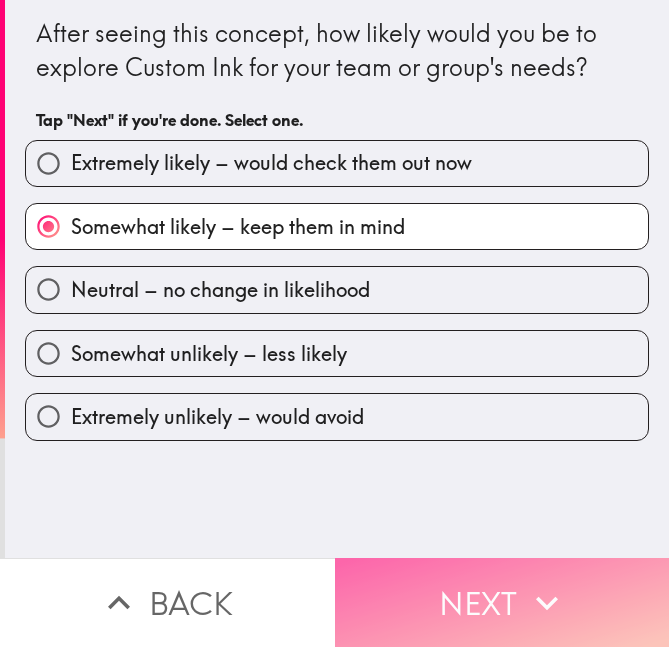 click on "Next" at bounding box center [502, 602] 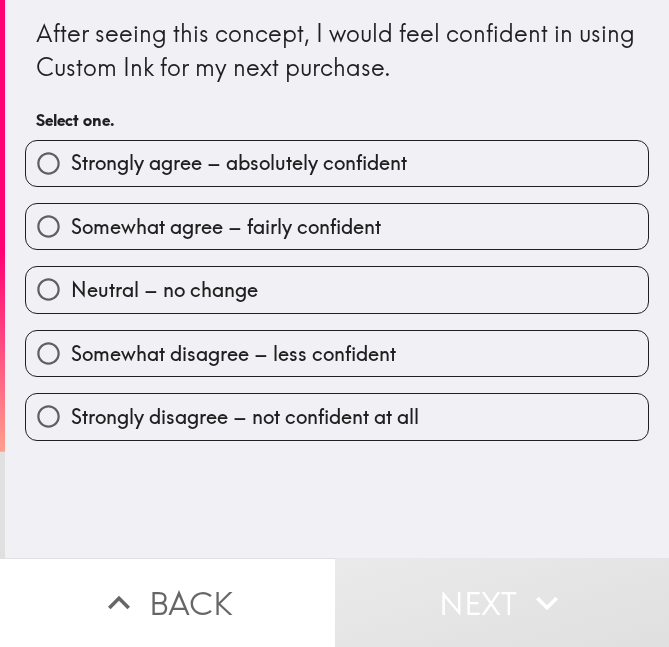 click on "Neutral – no change" at bounding box center (337, 289) 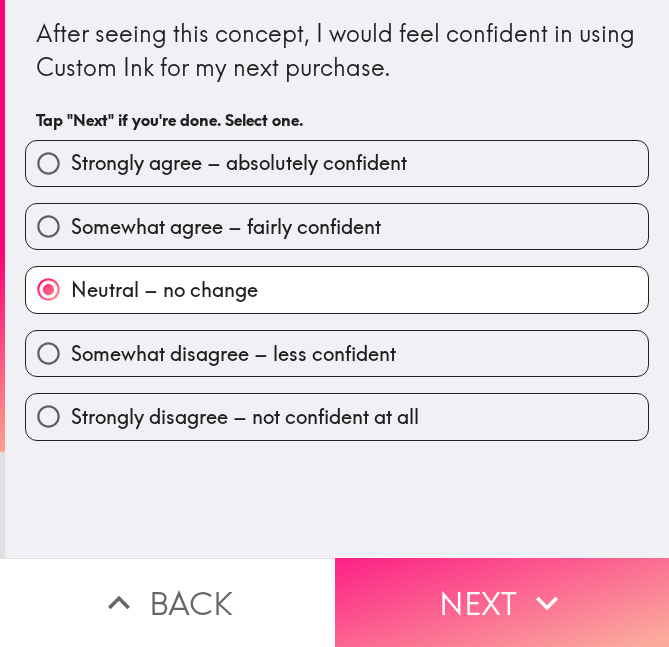 drag, startPoint x: 368, startPoint y: 589, endPoint x: 360, endPoint y: 578, distance: 13.601471 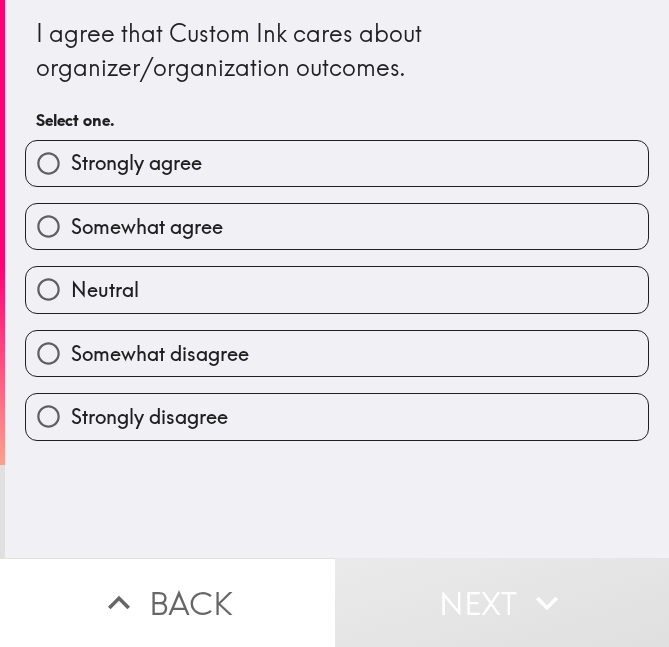 click on "Somewhat agree" at bounding box center [337, 226] 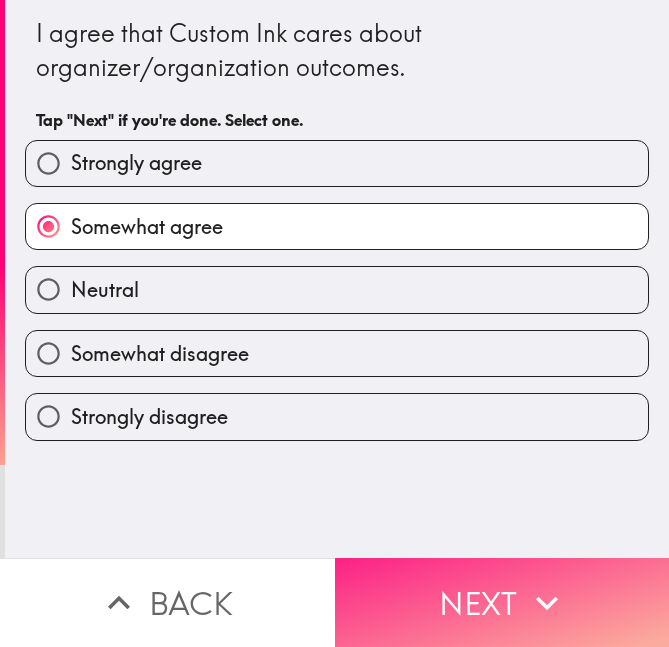 click on "Next" at bounding box center [502, 602] 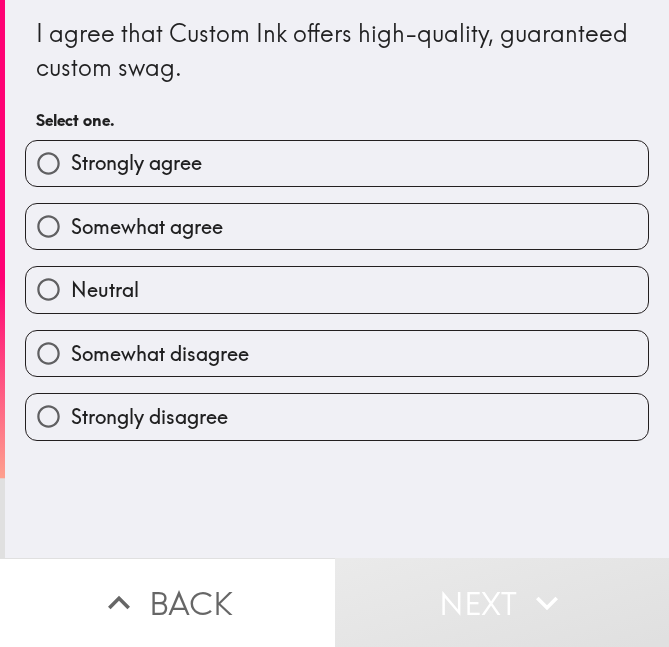 click on "Somewhat agree" at bounding box center [337, 226] 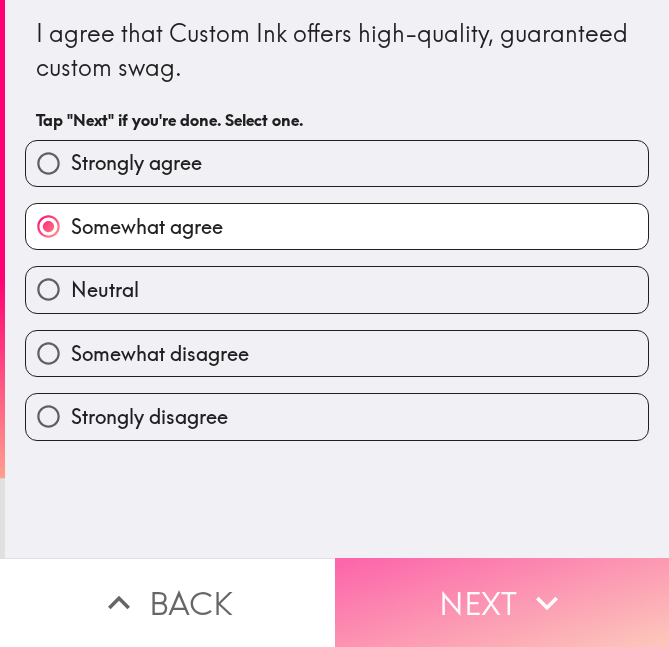 click on "Next" at bounding box center (502, 602) 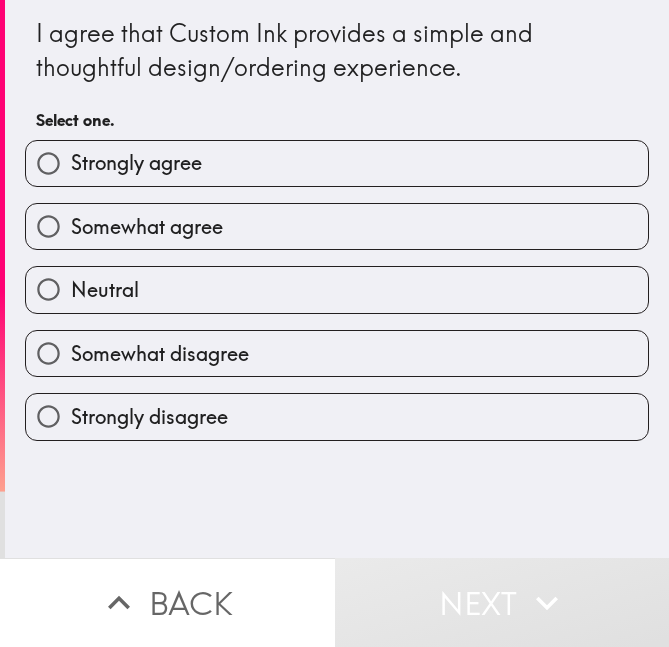 click on "Somewhat agree" at bounding box center [337, 226] 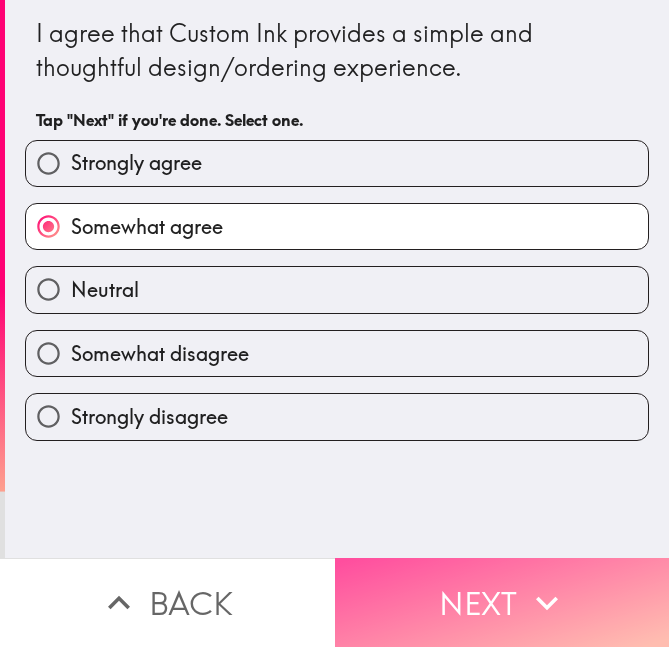 drag, startPoint x: 377, startPoint y: 554, endPoint x: 346, endPoint y: 499, distance: 63.134777 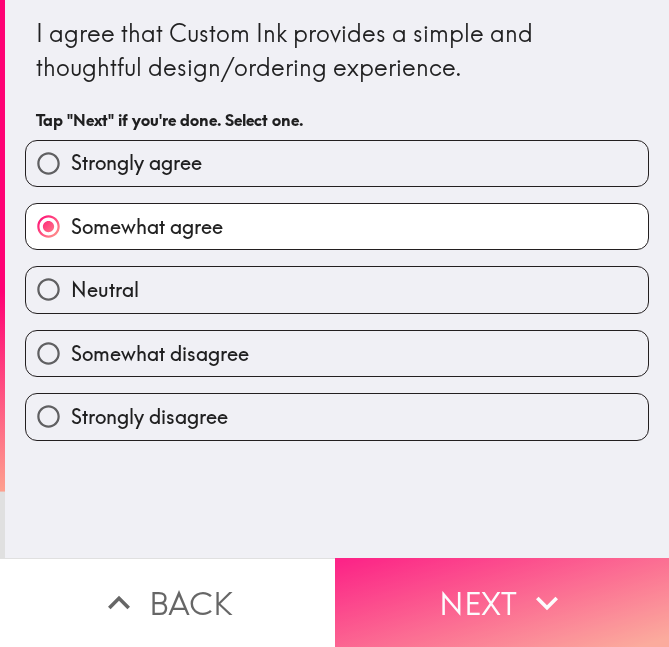 click on "Next" at bounding box center [502, 602] 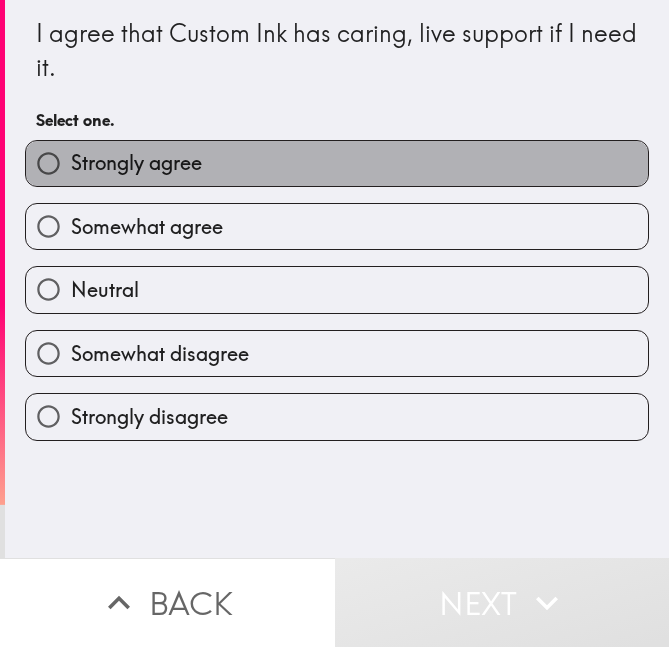 click on "Strongly agree" at bounding box center (337, 163) 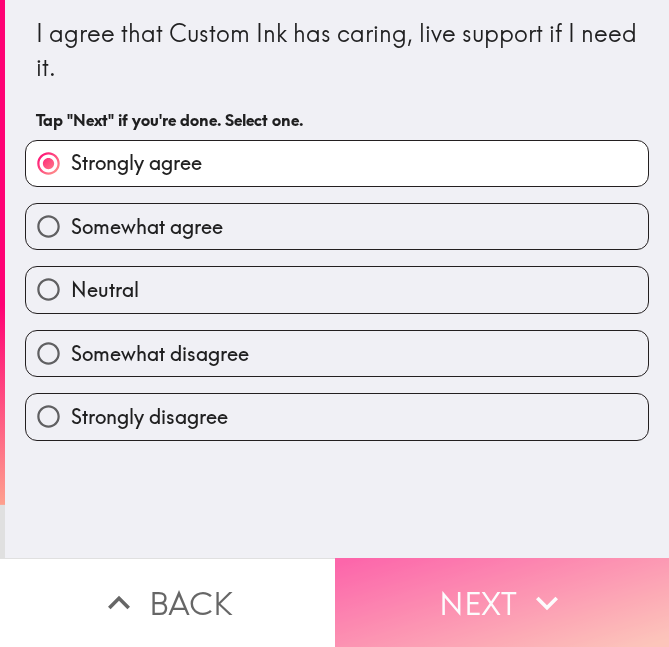drag, startPoint x: 424, startPoint y: 611, endPoint x: 391, endPoint y: 587, distance: 40.804413 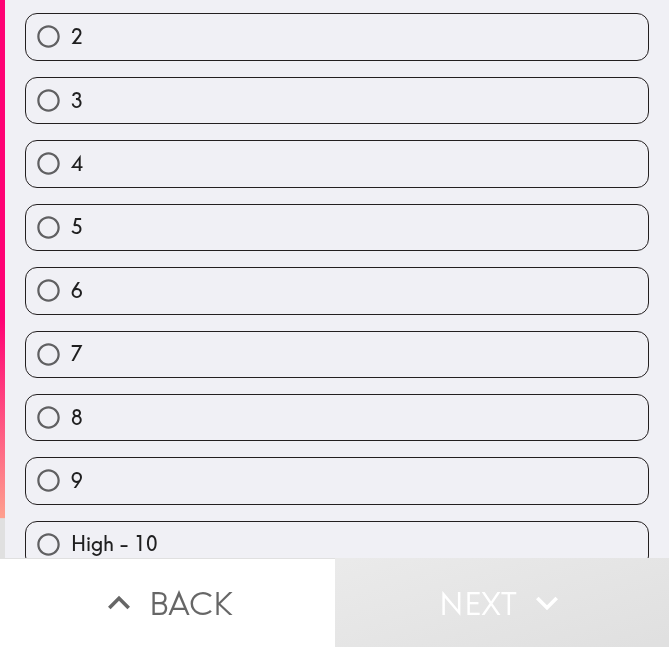 scroll, scrollTop: 181, scrollLeft: 0, axis: vertical 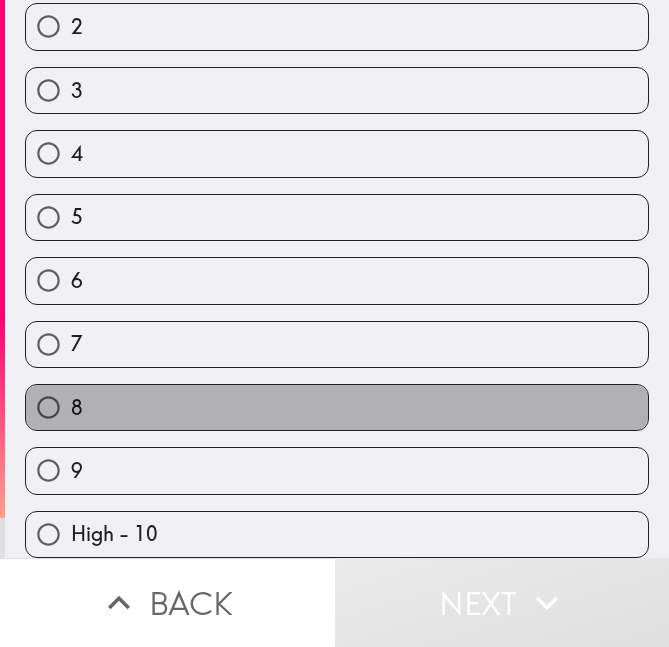click on "8" at bounding box center [337, 407] 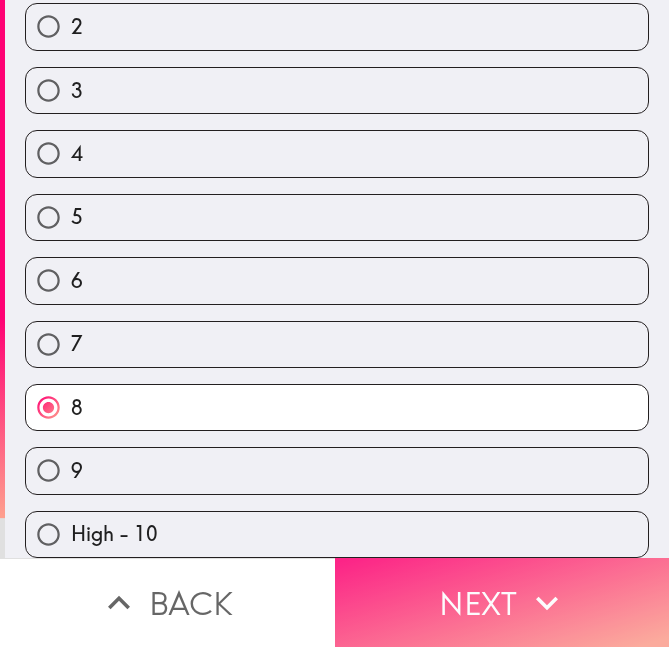 drag, startPoint x: 385, startPoint y: 581, endPoint x: 355, endPoint y: 544, distance: 47.63402 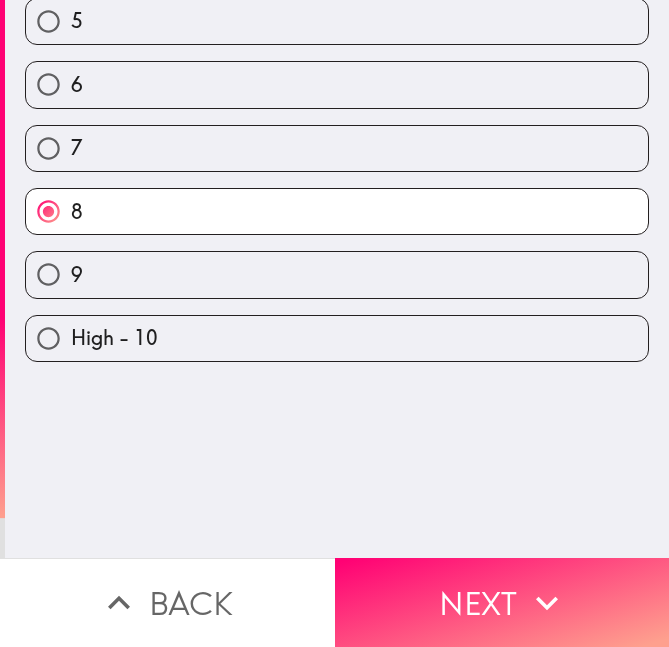 scroll, scrollTop: 0, scrollLeft: 0, axis: both 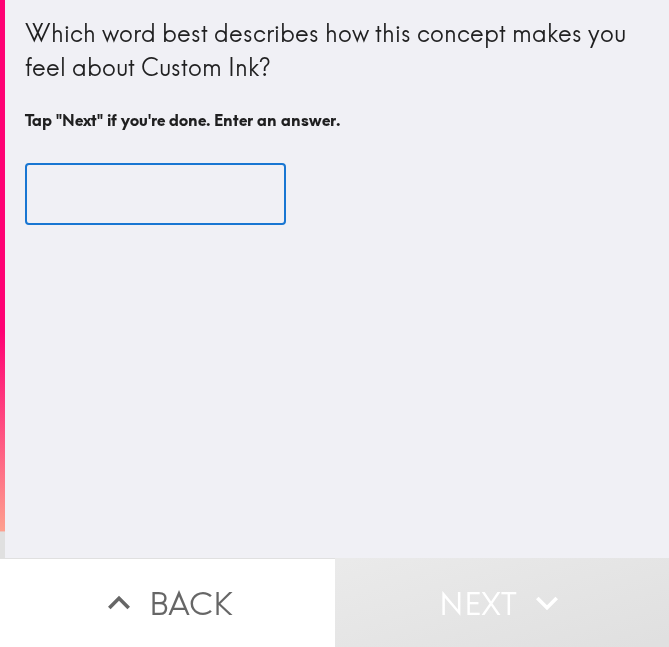 click at bounding box center [155, 195] 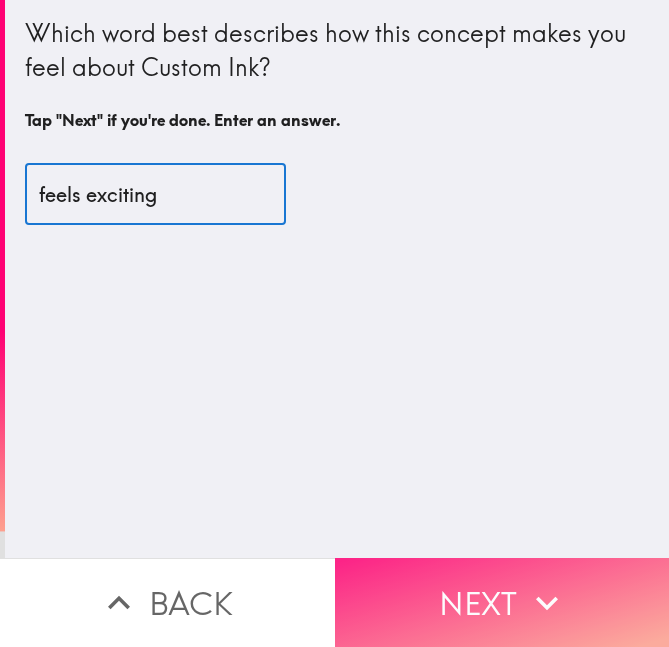type on "feels exciting" 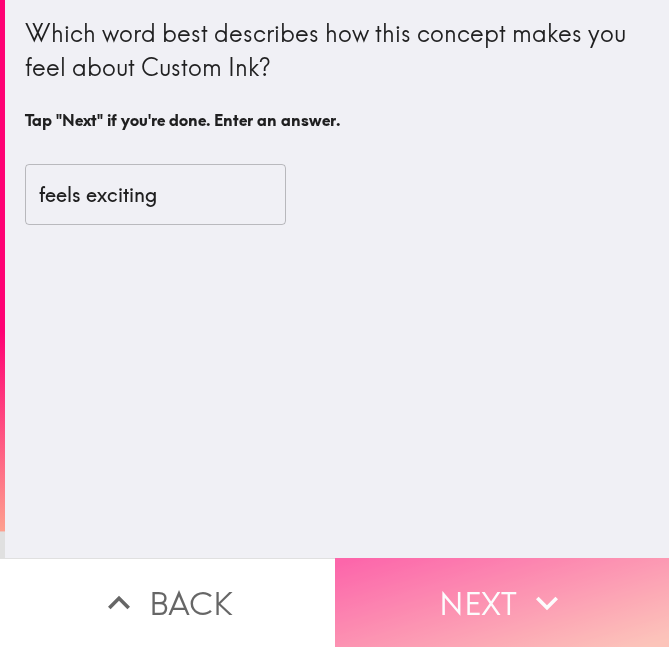 drag, startPoint x: 491, startPoint y: 568, endPoint x: 471, endPoint y: 543, distance: 32.01562 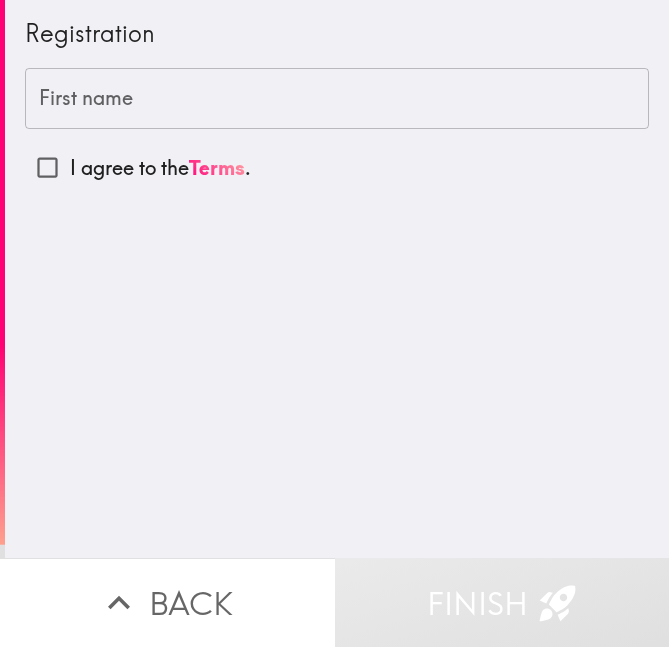 click on "I agree to the  Terms ." at bounding box center (47, 167) 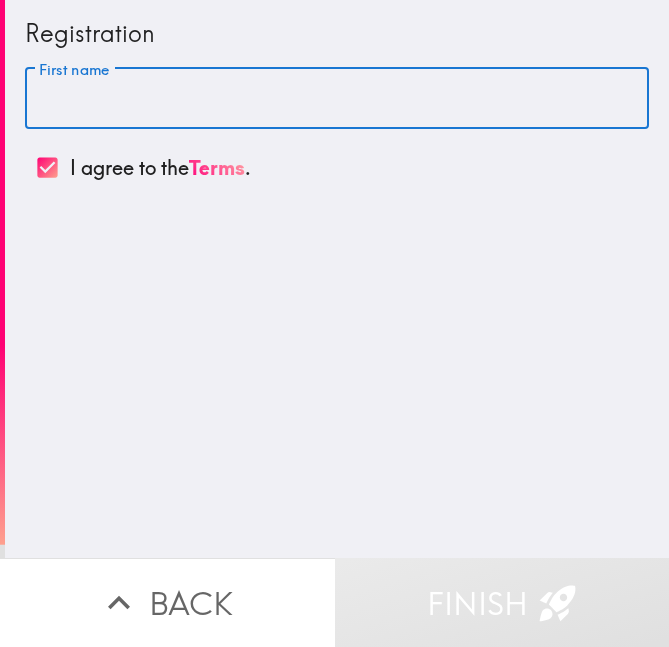 click on "First name" at bounding box center (337, 99) 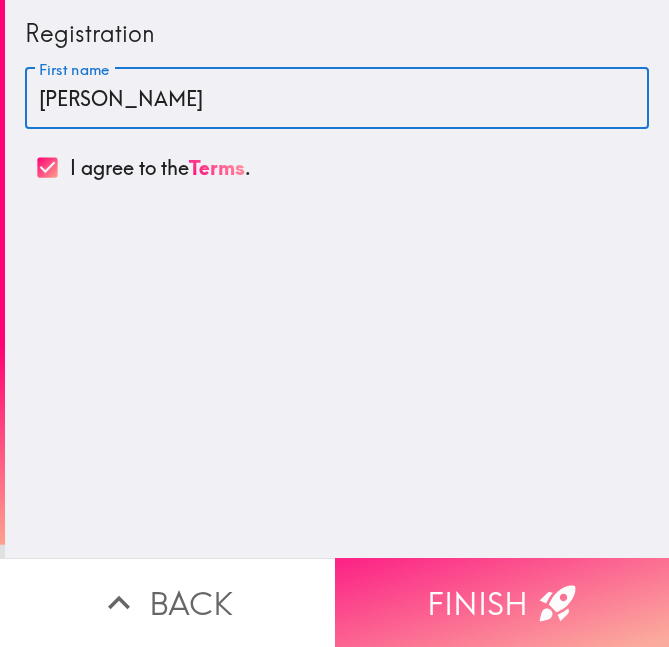 type on "[PERSON_NAME]" 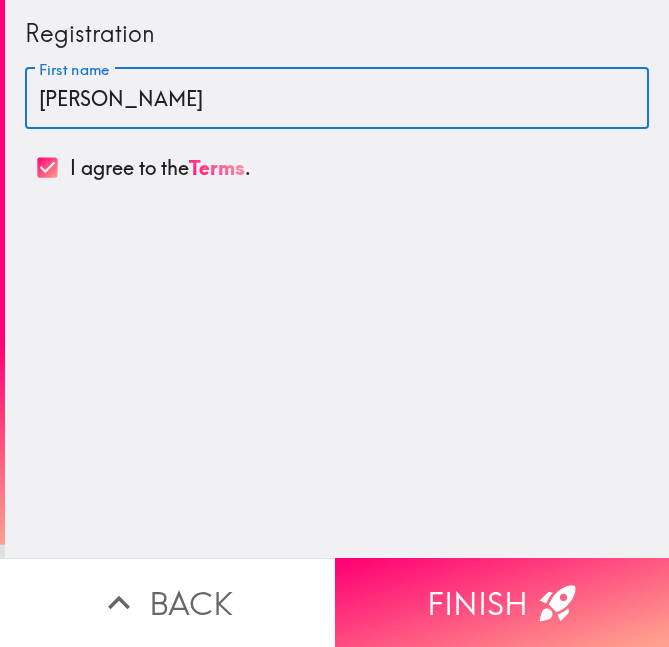 click on "Finish" at bounding box center (502, 602) 